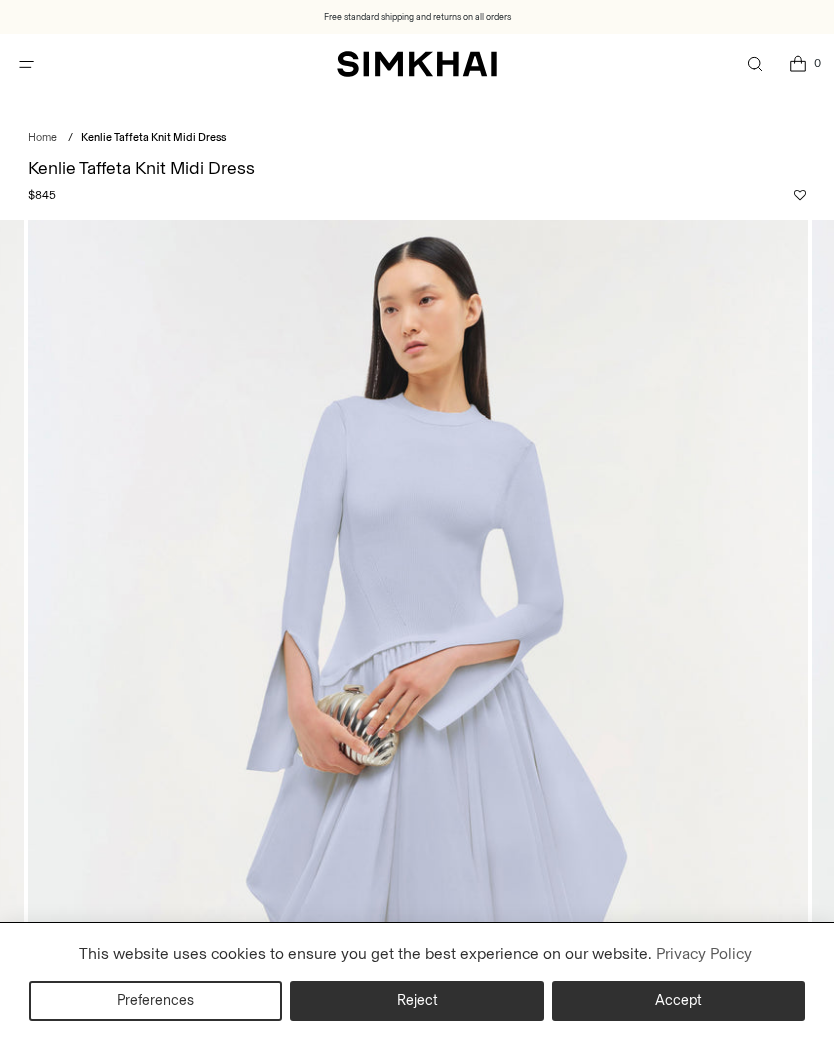 scroll, scrollTop: 0, scrollLeft: 0, axis: both 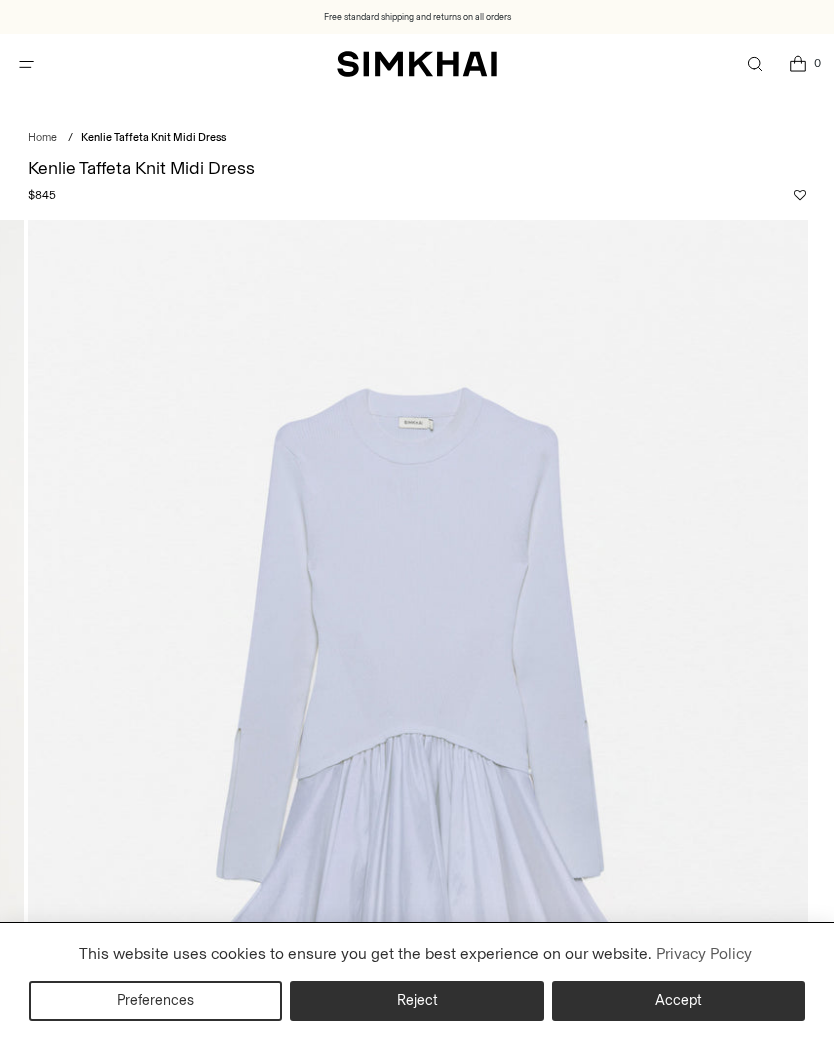 click 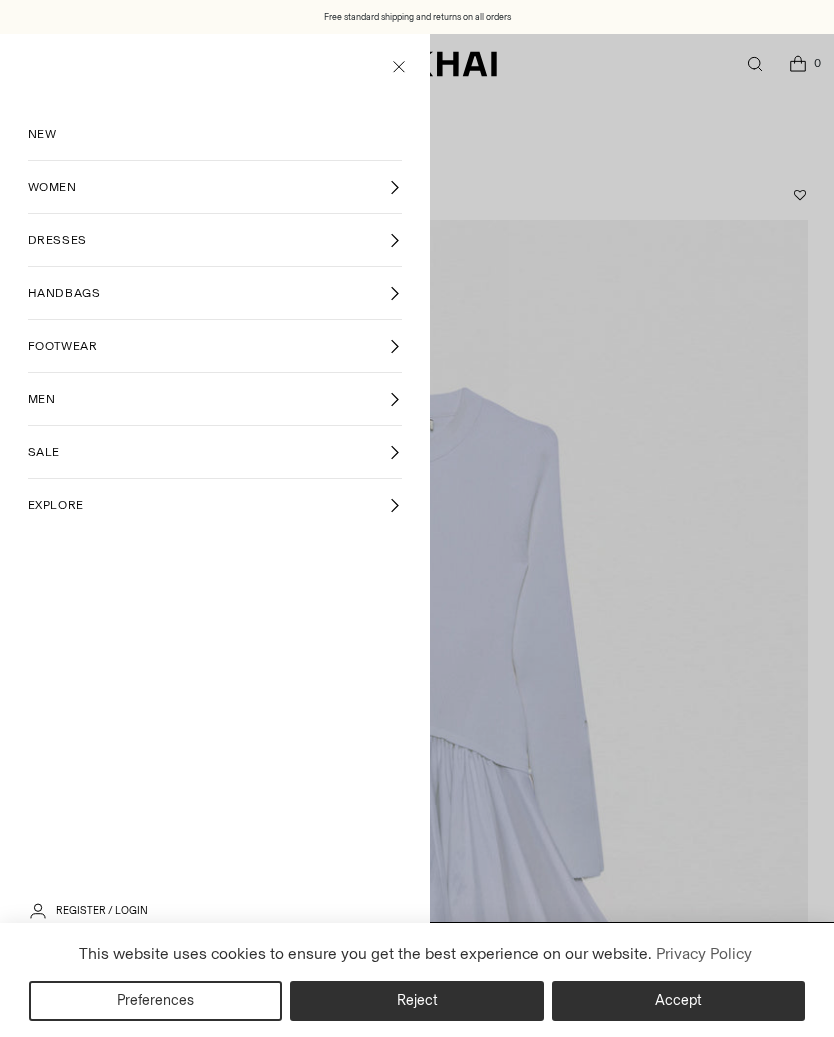 click on "DRESSES" at bounding box center (215, 240) 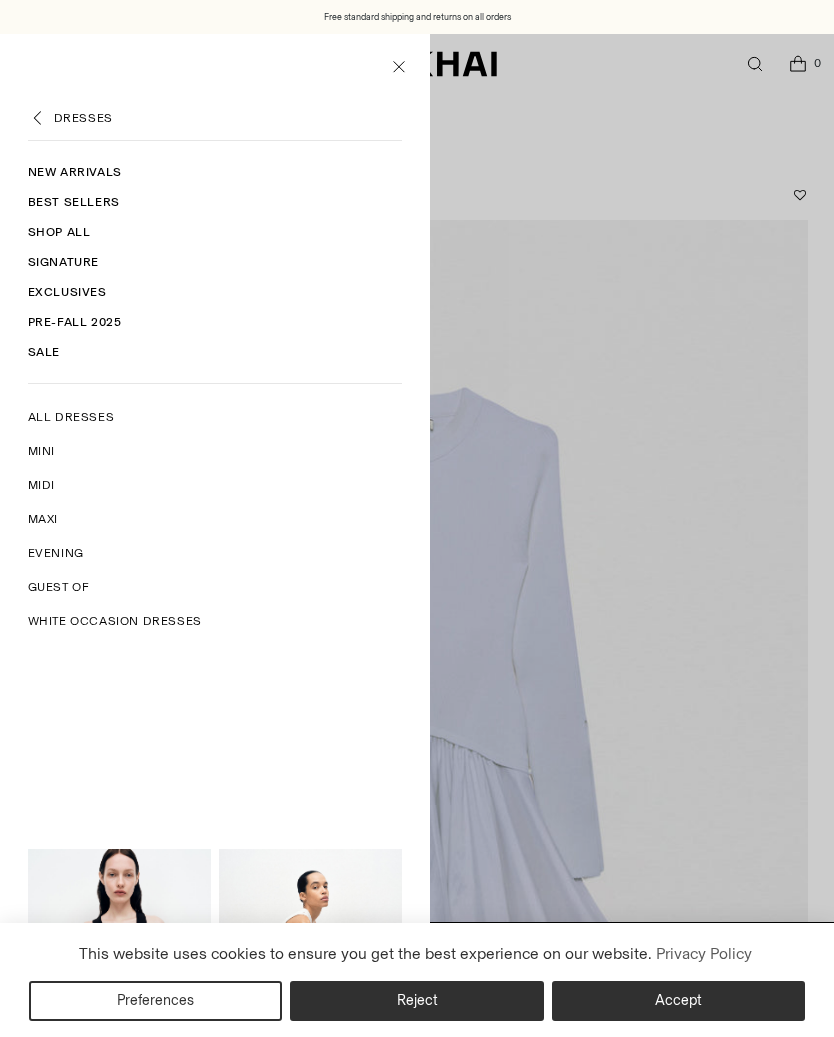click on "Evening" at bounding box center (215, 553) 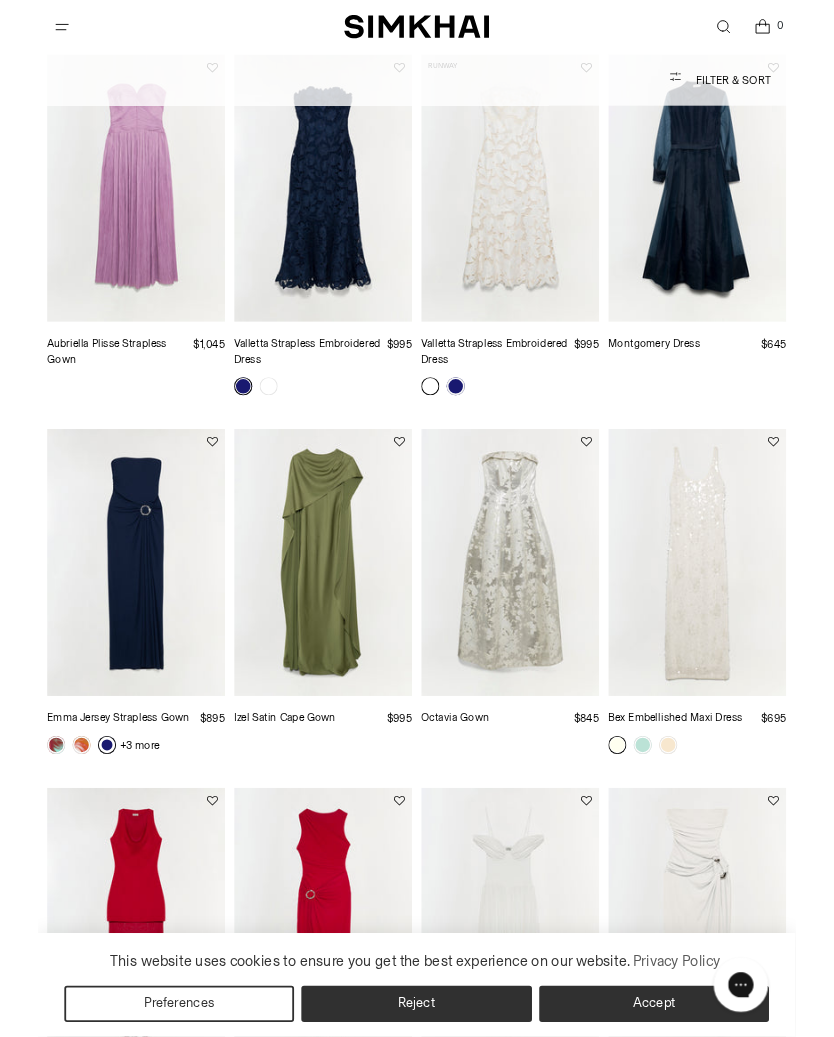 scroll, scrollTop: 975, scrollLeft: 0, axis: vertical 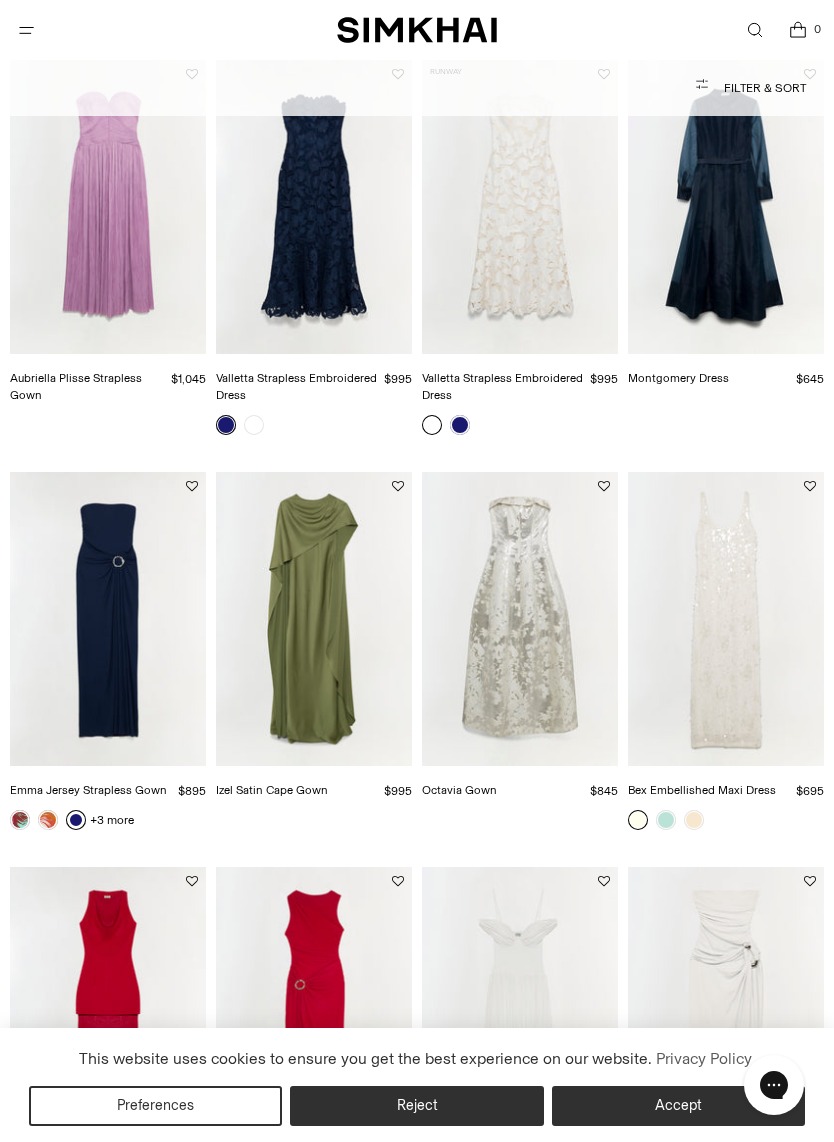 click at bounding box center (314, 619) 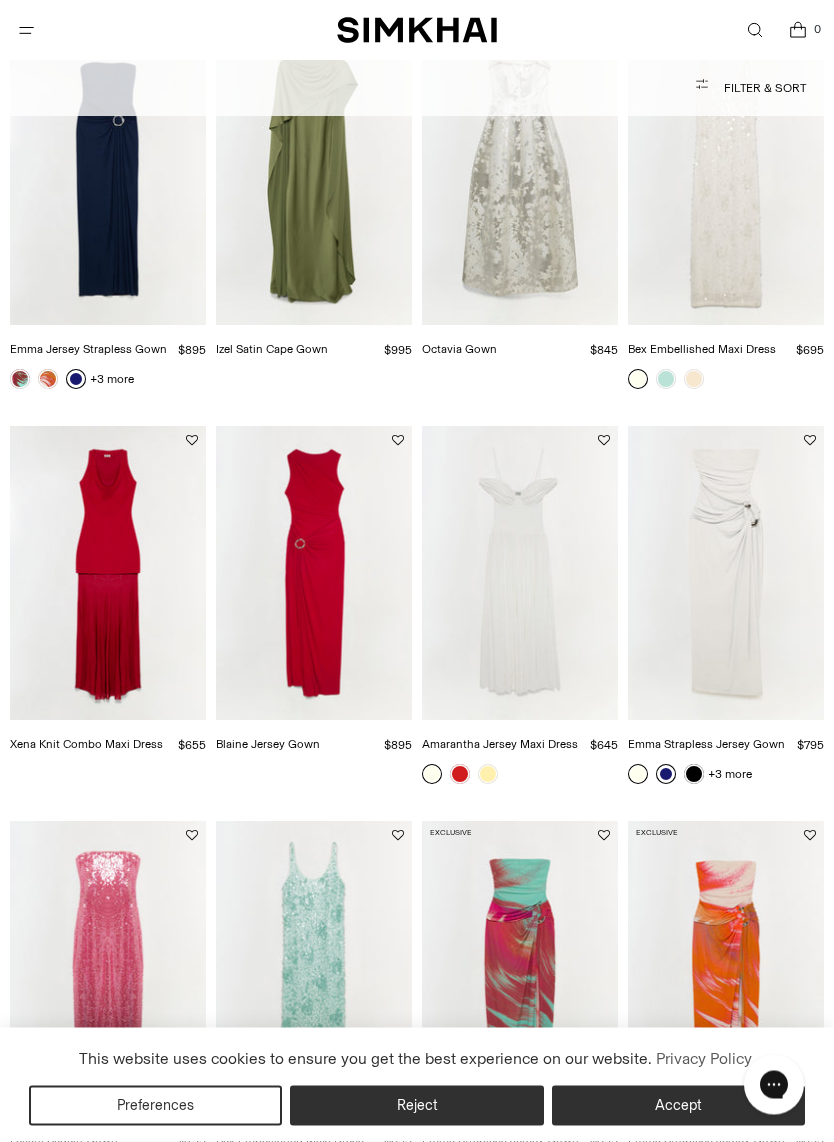 scroll, scrollTop: 1416, scrollLeft: 0, axis: vertical 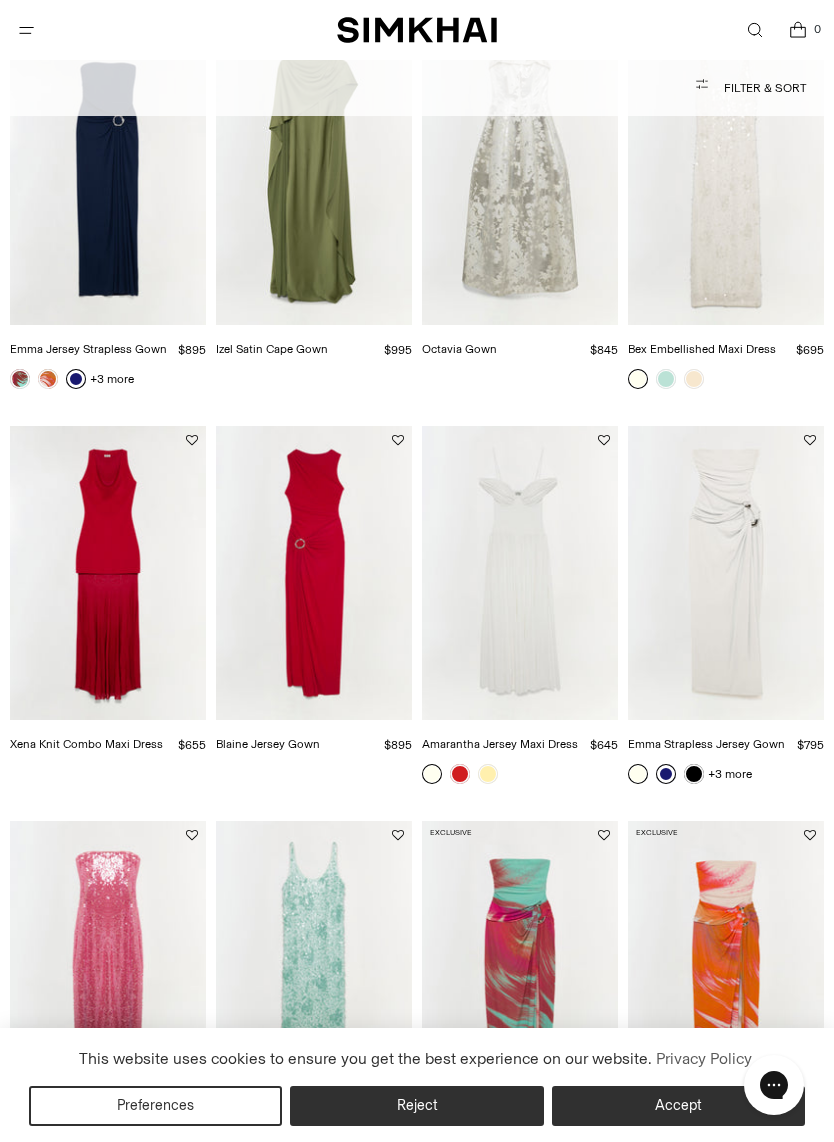 click at bounding box center [108, 573] 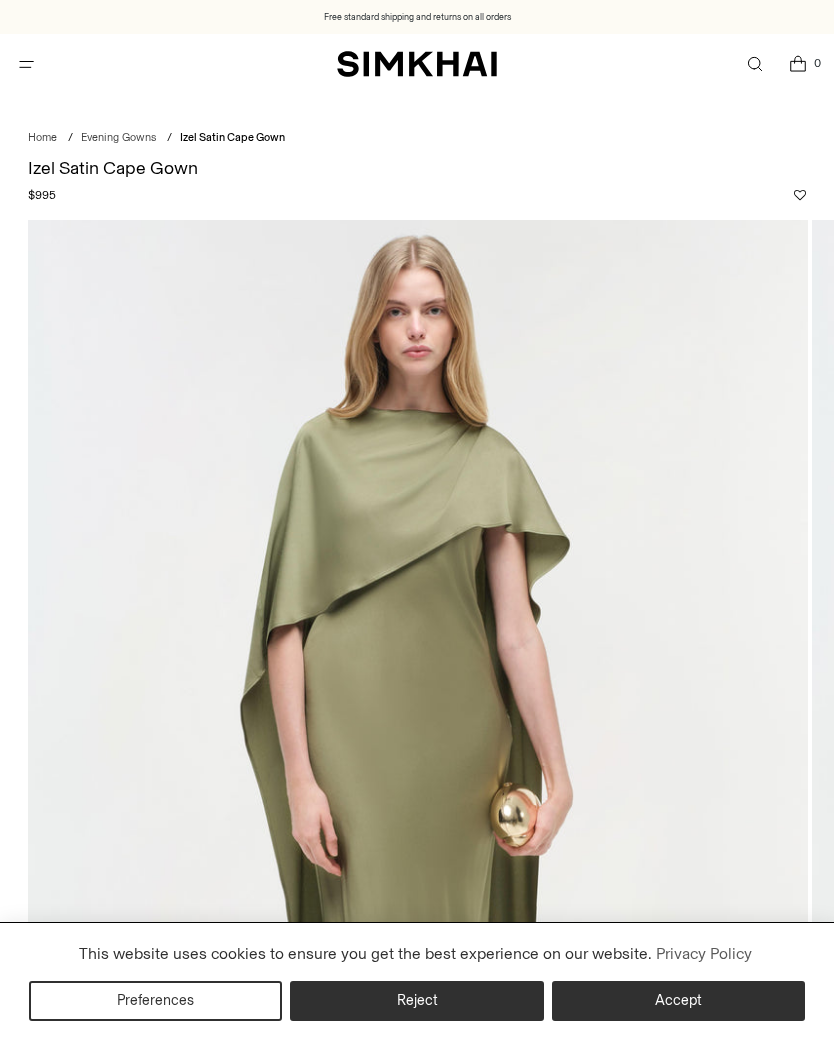 scroll, scrollTop: 0, scrollLeft: 0, axis: both 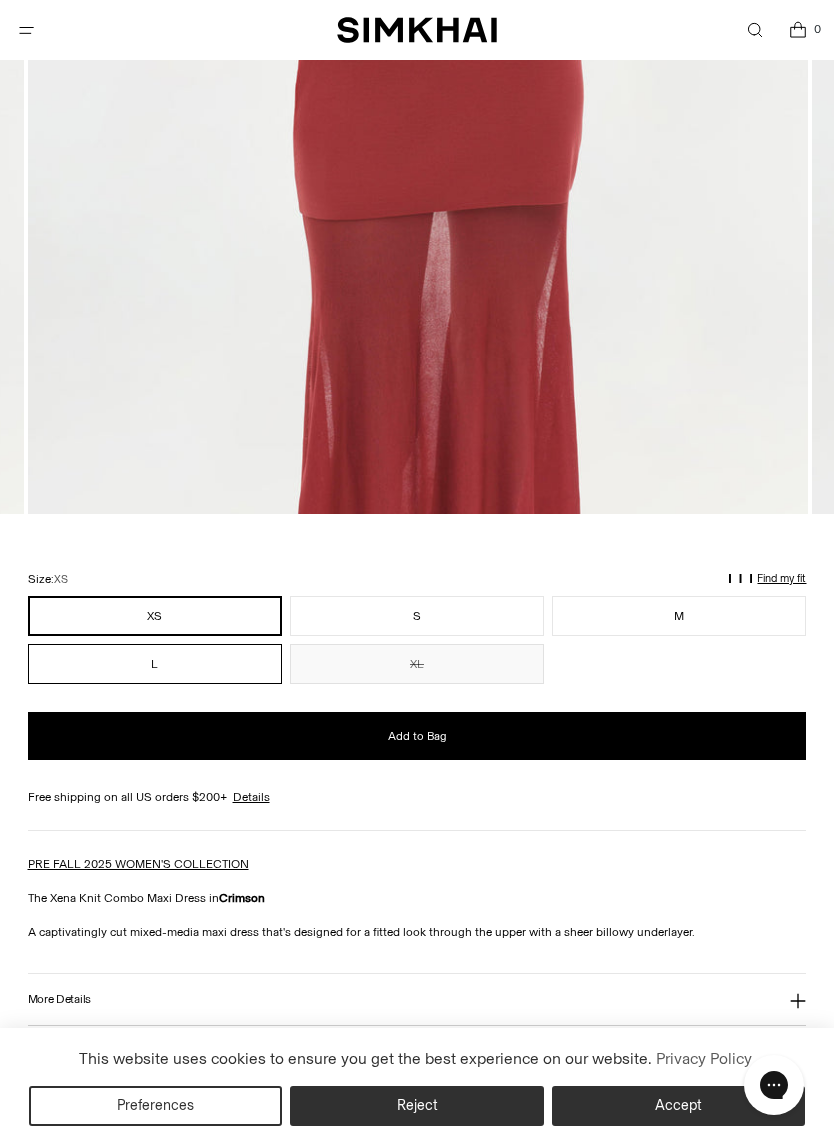 click on "L" at bounding box center (155, 664) 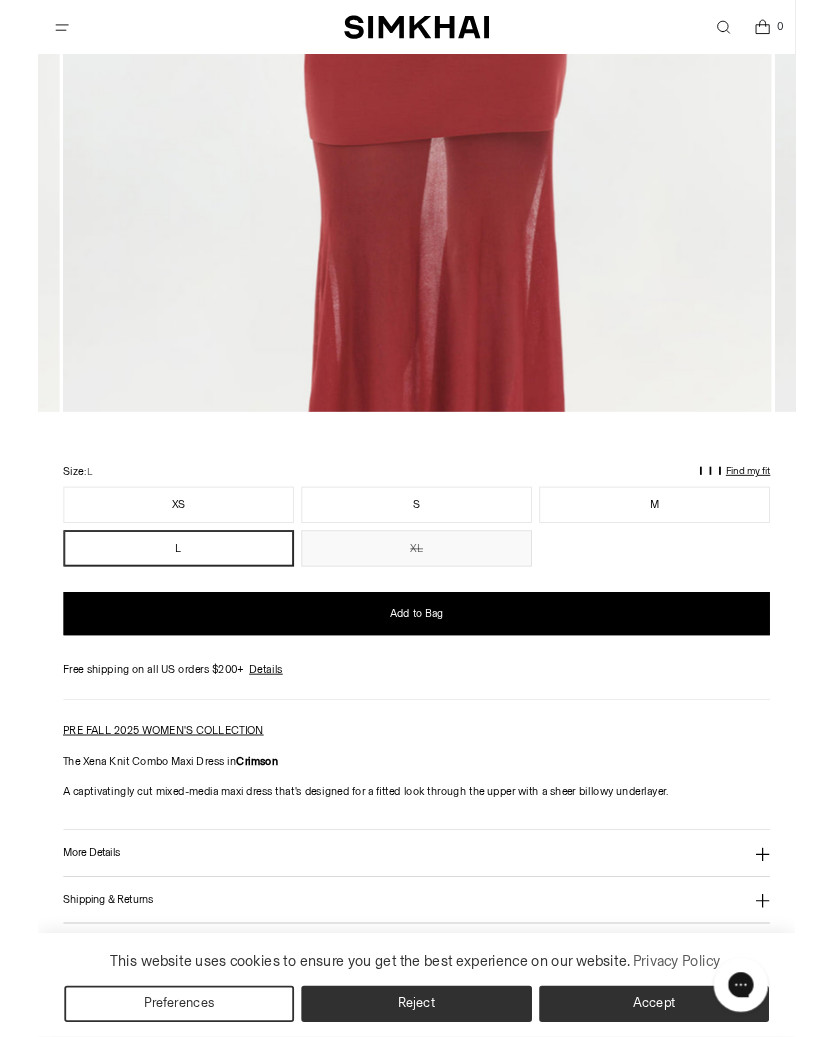 scroll, scrollTop: 937, scrollLeft: 0, axis: vertical 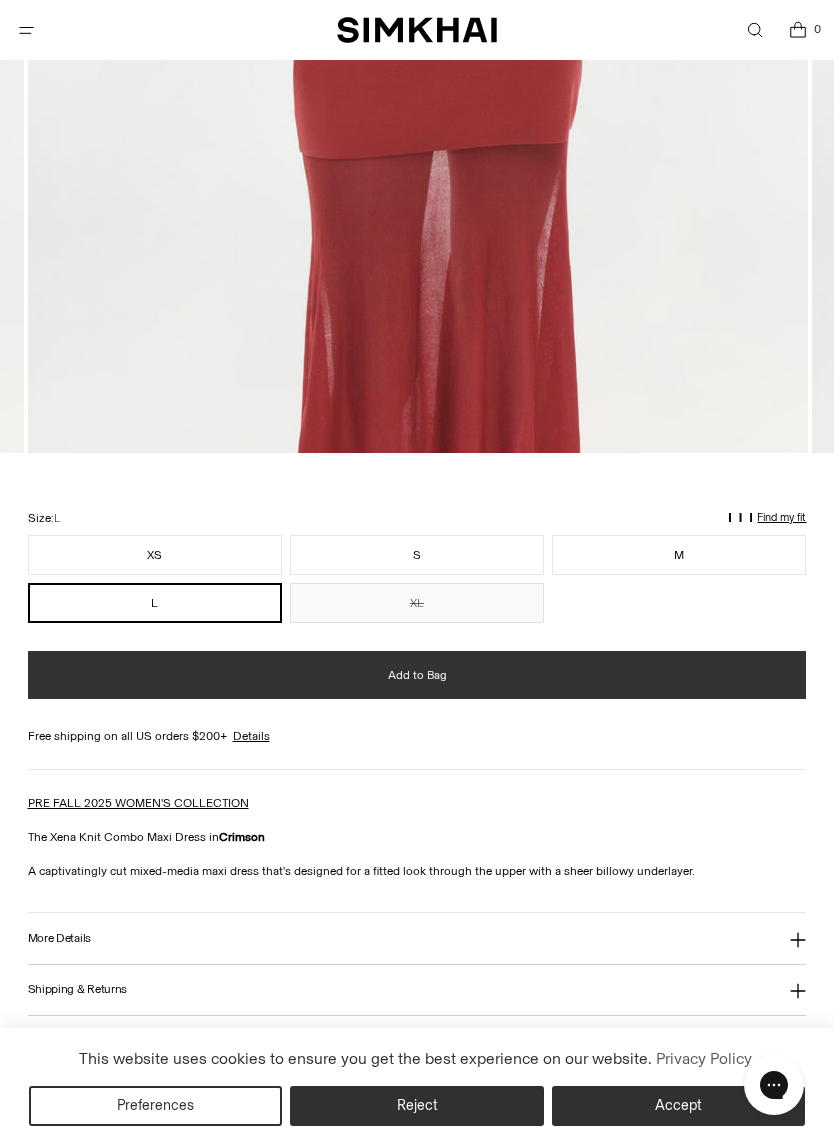 click on "Add to Bag" at bounding box center [417, 675] 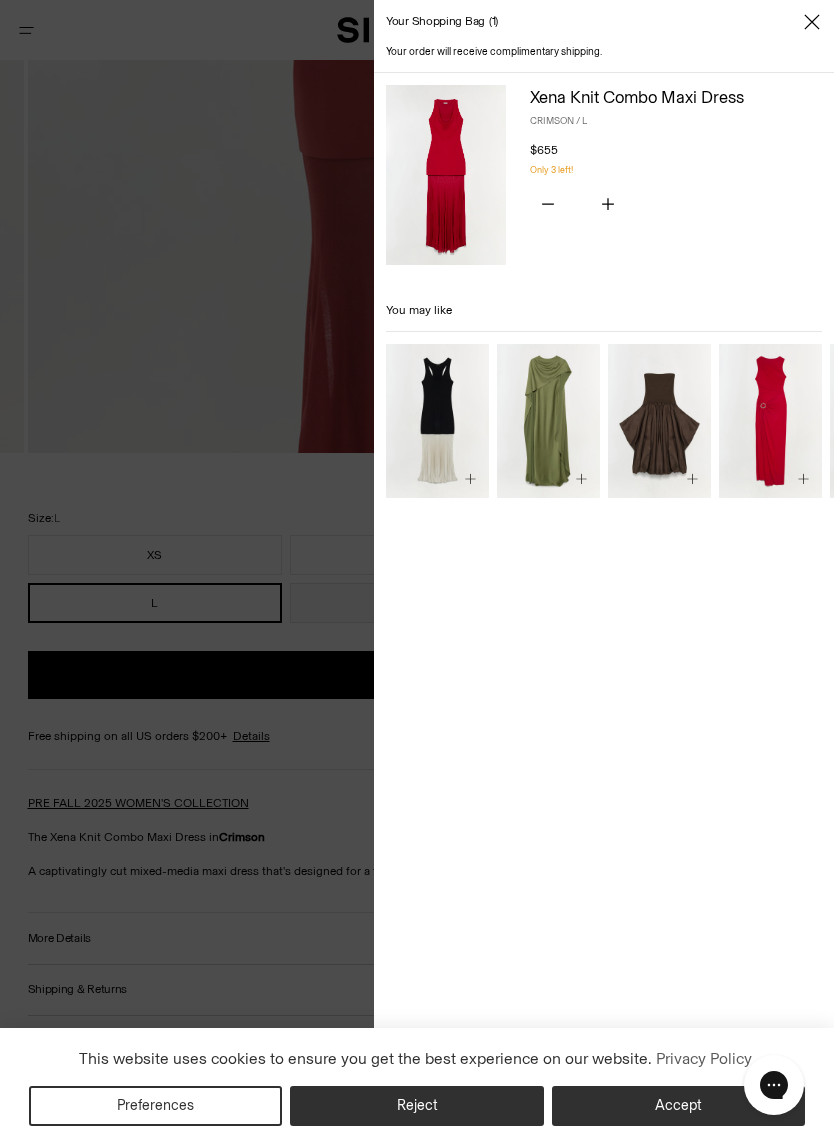 click at bounding box center [437, 421] 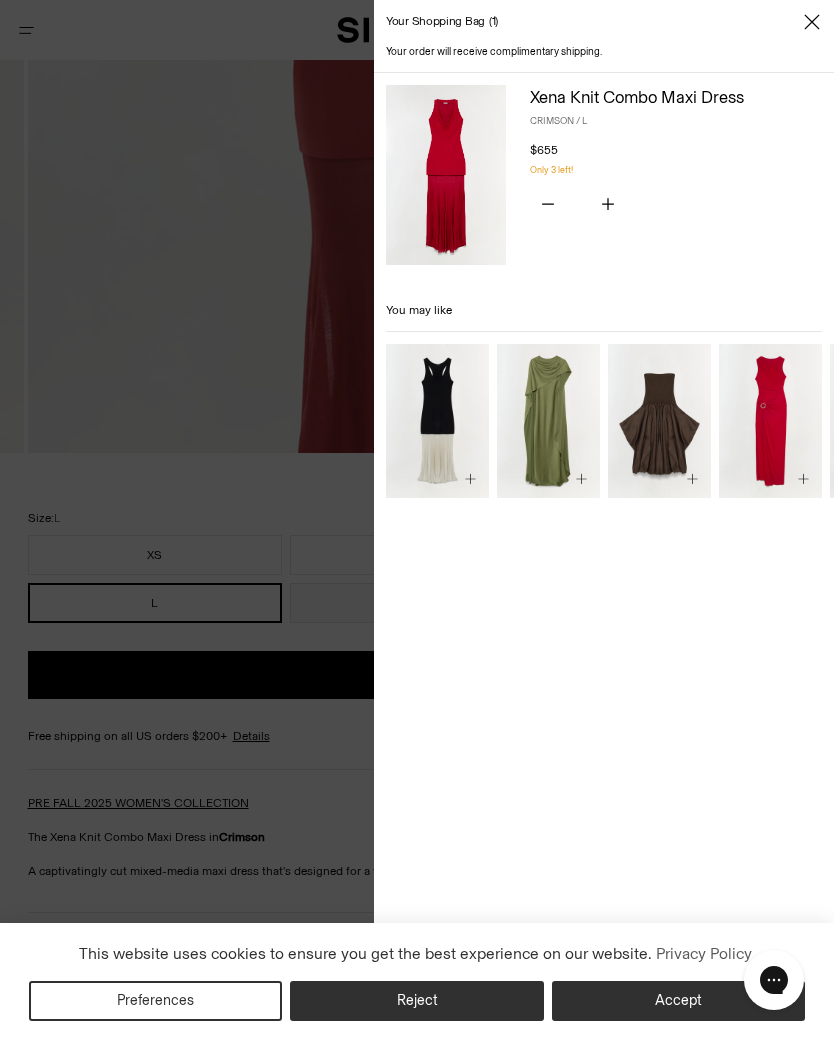 click on "Your order will receive complimentary shipping." at bounding box center (604, 52) 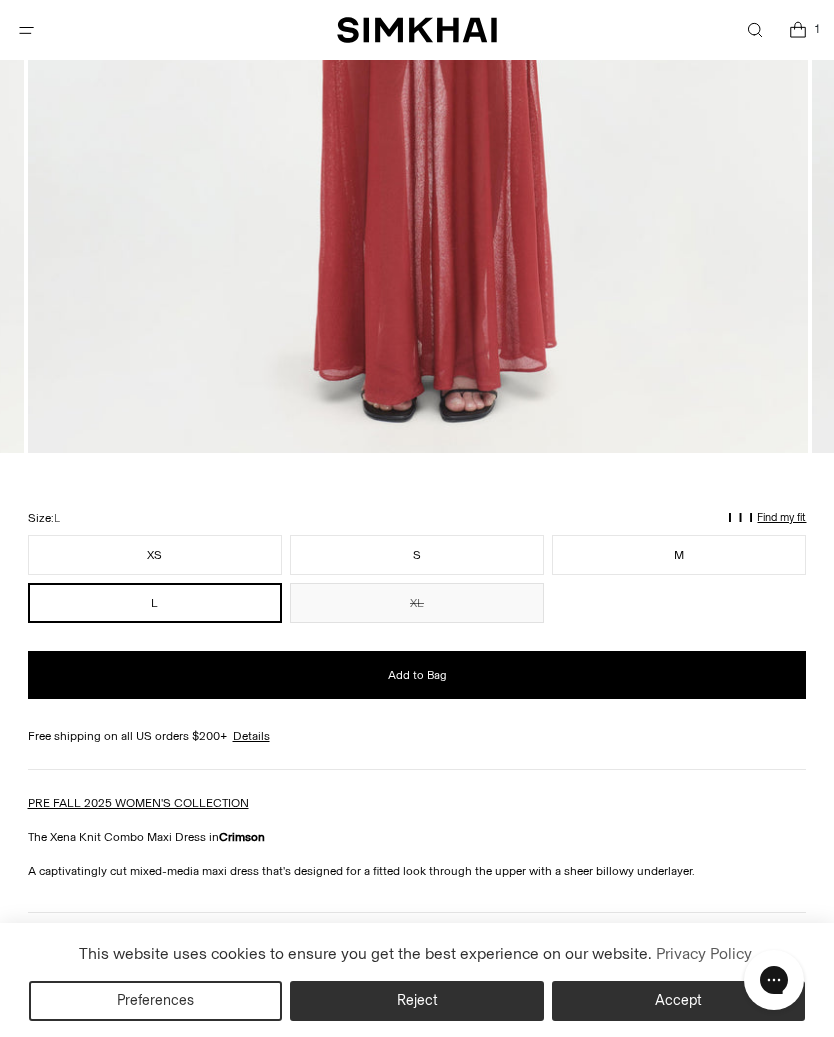 click at bounding box center (26, 30) 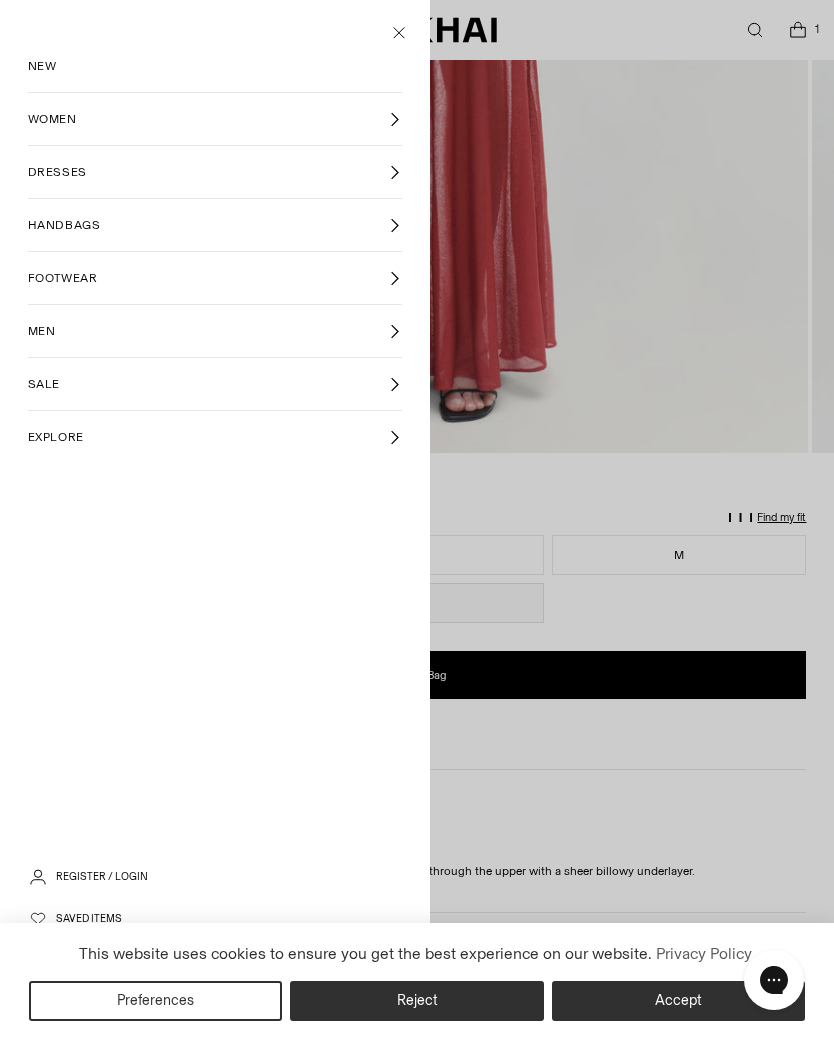 click on "DRESSES" at bounding box center (215, 172) 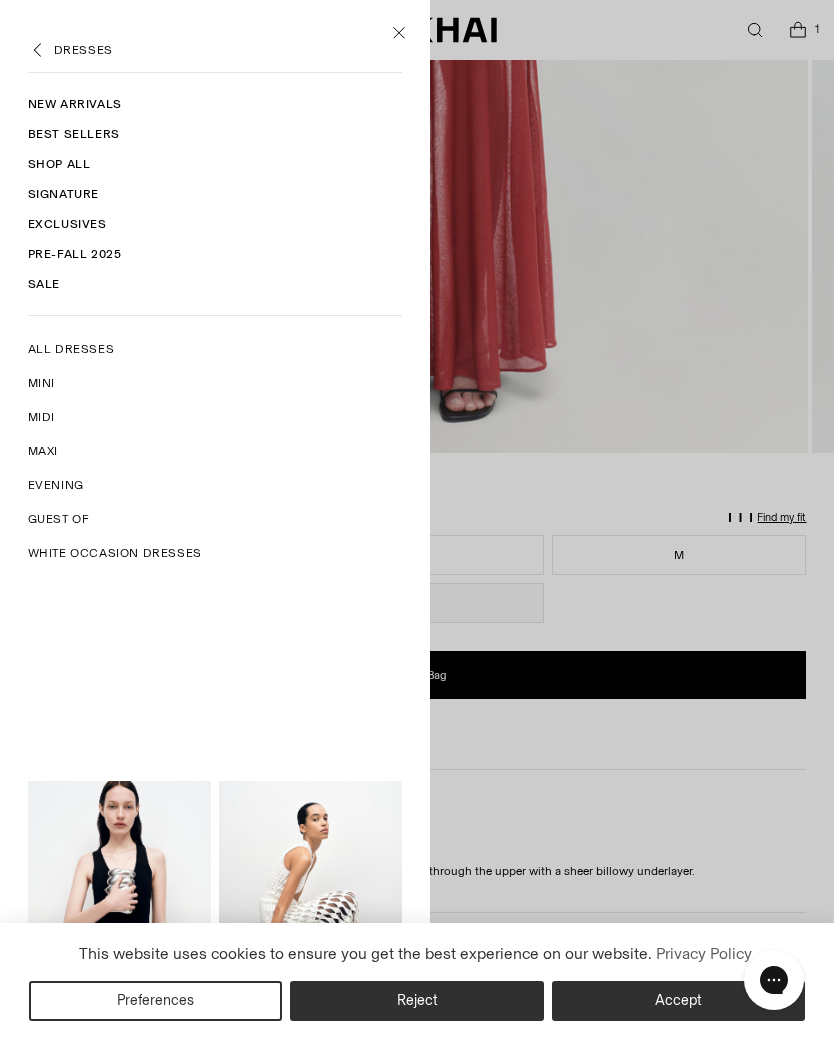 click on "Evening" at bounding box center [215, 485] 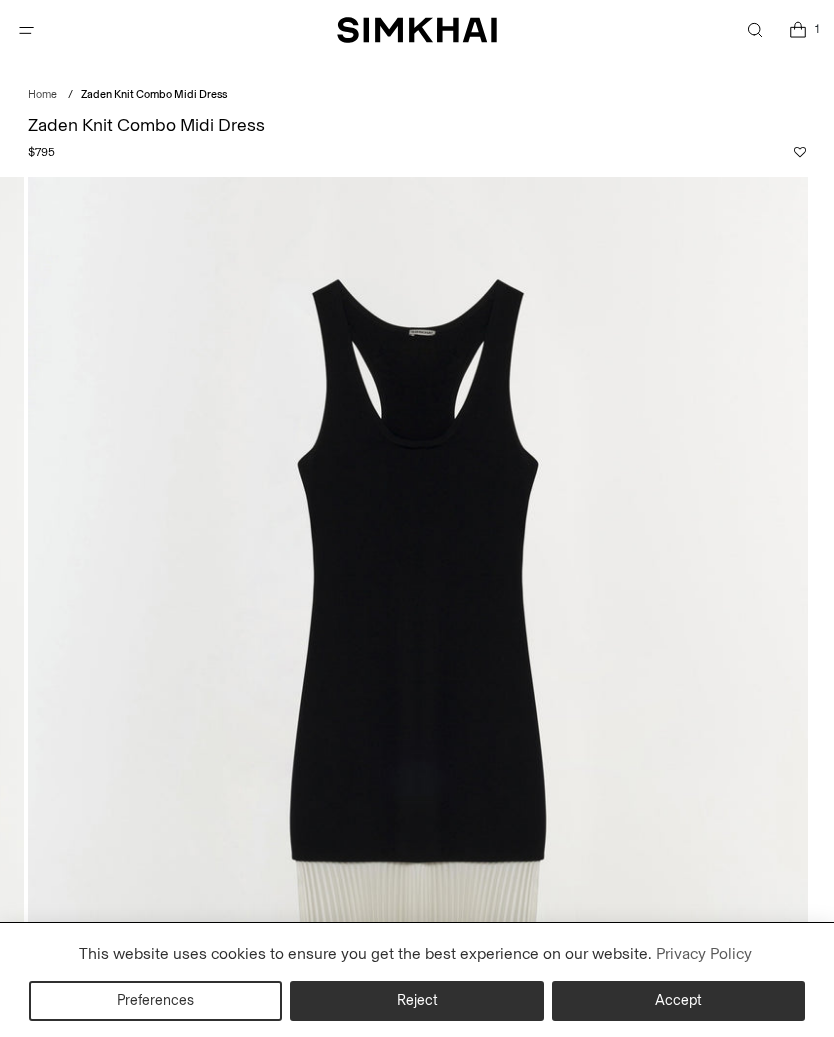 scroll, scrollTop: 0, scrollLeft: 0, axis: both 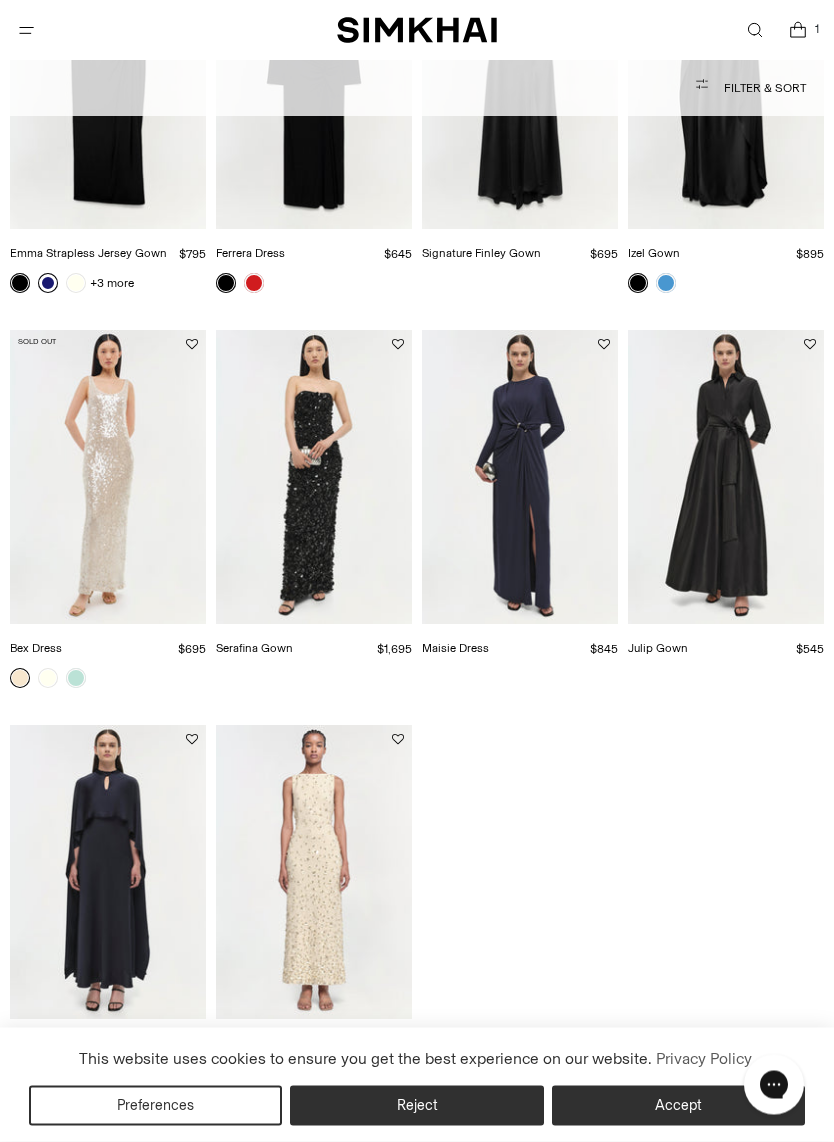click at bounding box center (314, 478) 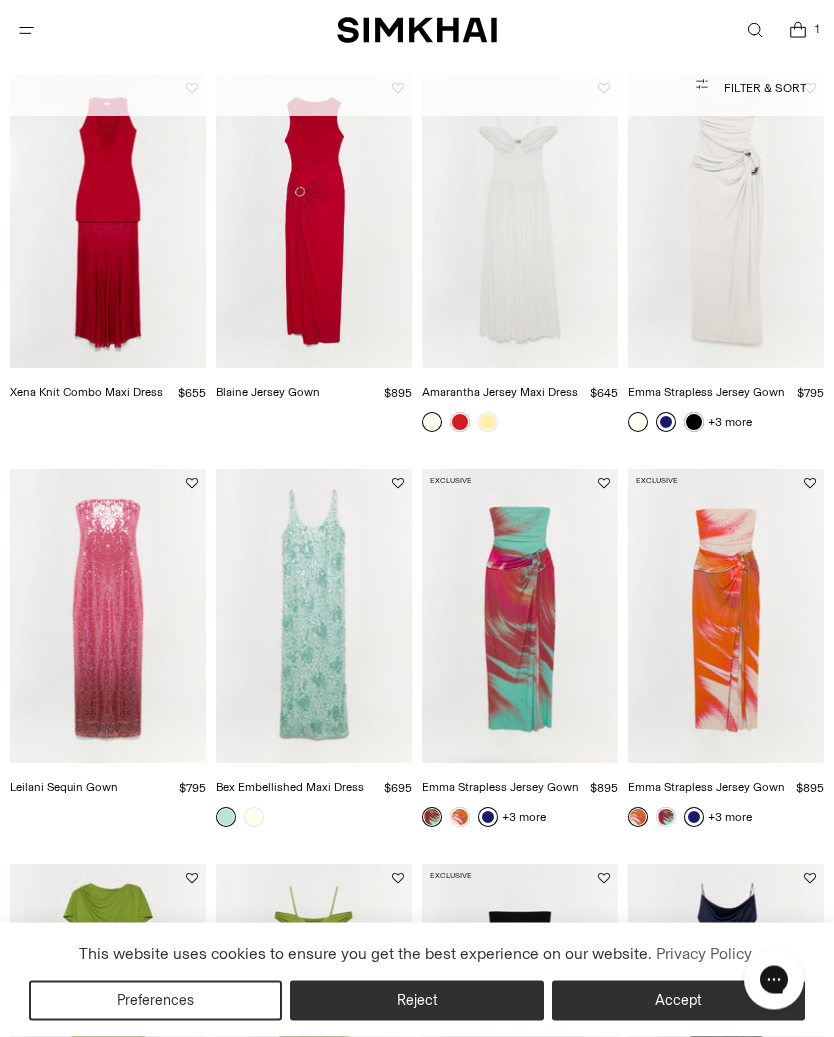 scroll, scrollTop: 1768, scrollLeft: 0, axis: vertical 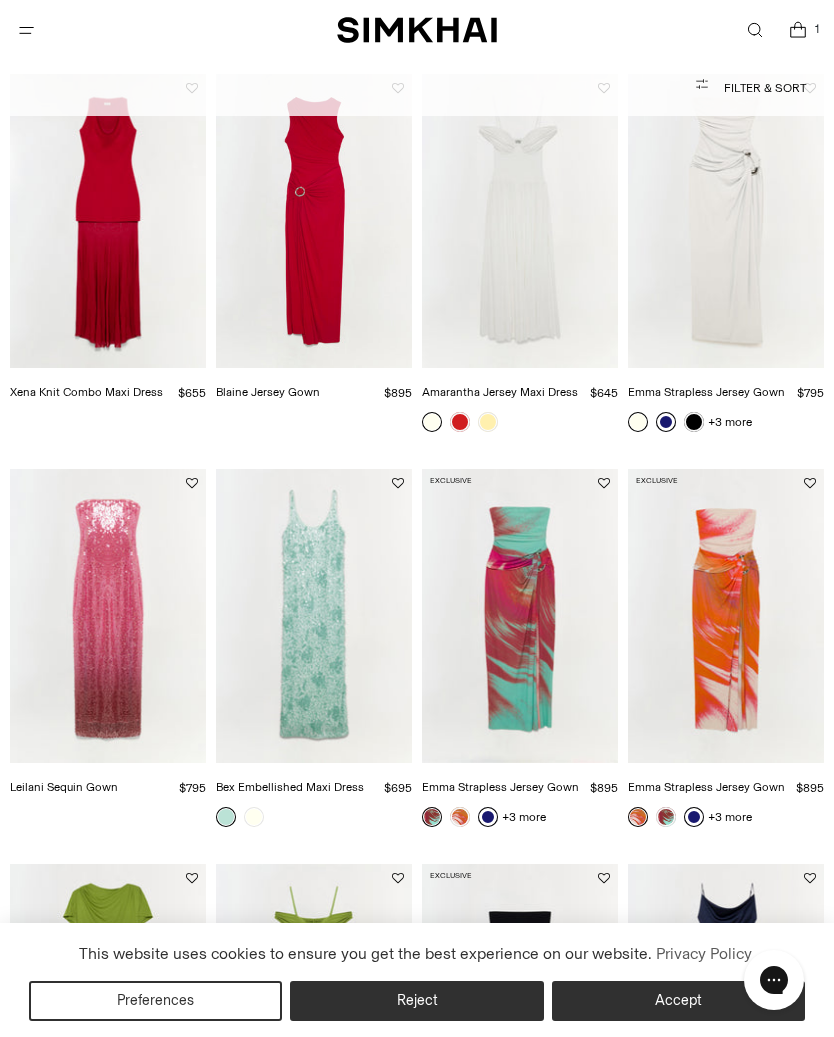 click at bounding box center (314, 616) 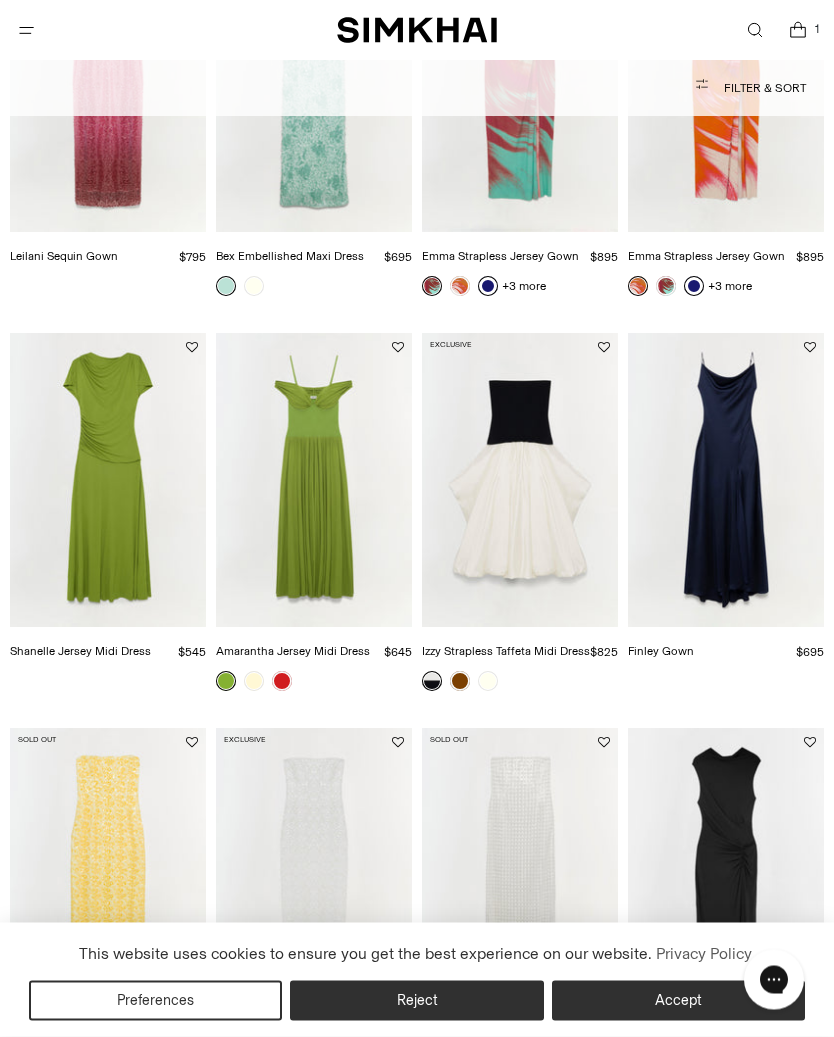 scroll, scrollTop: 2209, scrollLeft: 0, axis: vertical 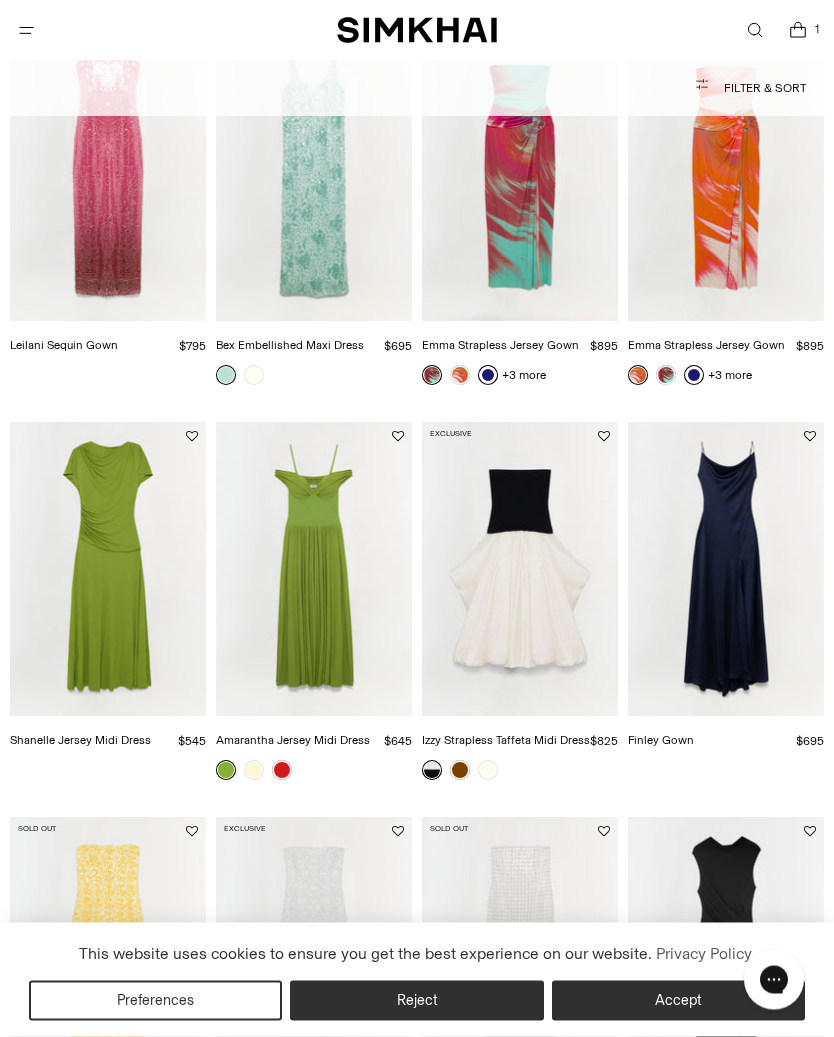 click 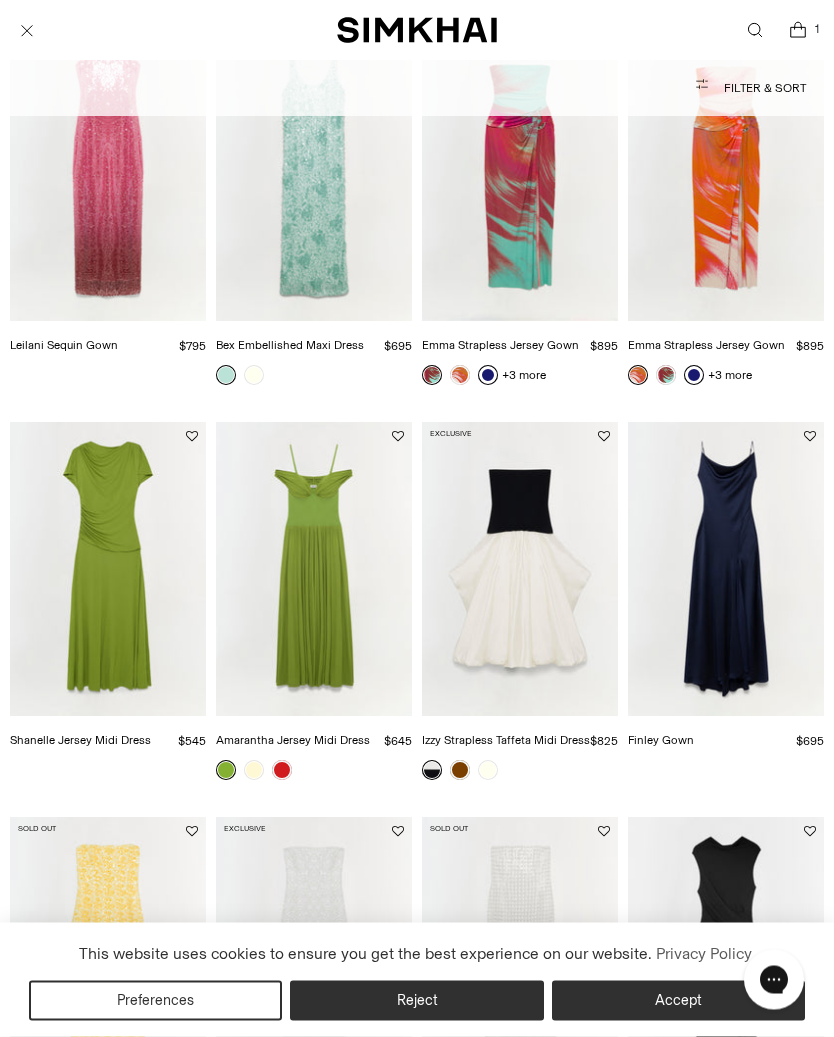 scroll, scrollTop: 2210, scrollLeft: 0, axis: vertical 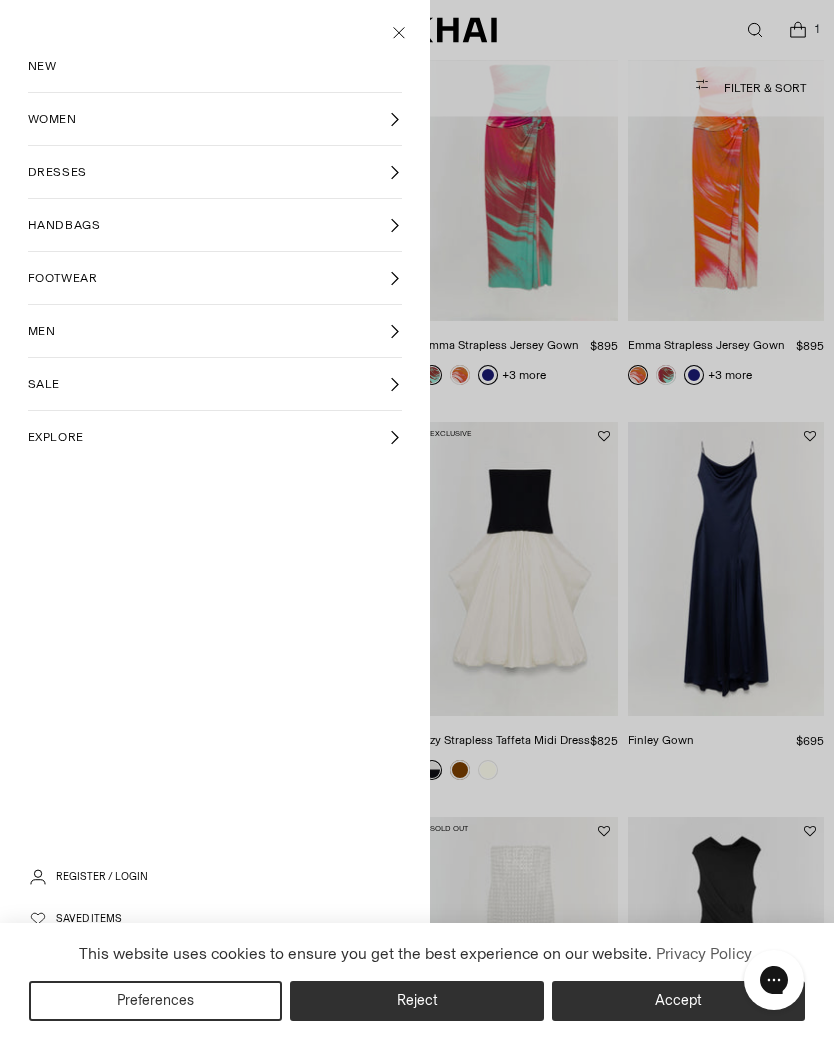 click on "DRESSES" at bounding box center (215, 172) 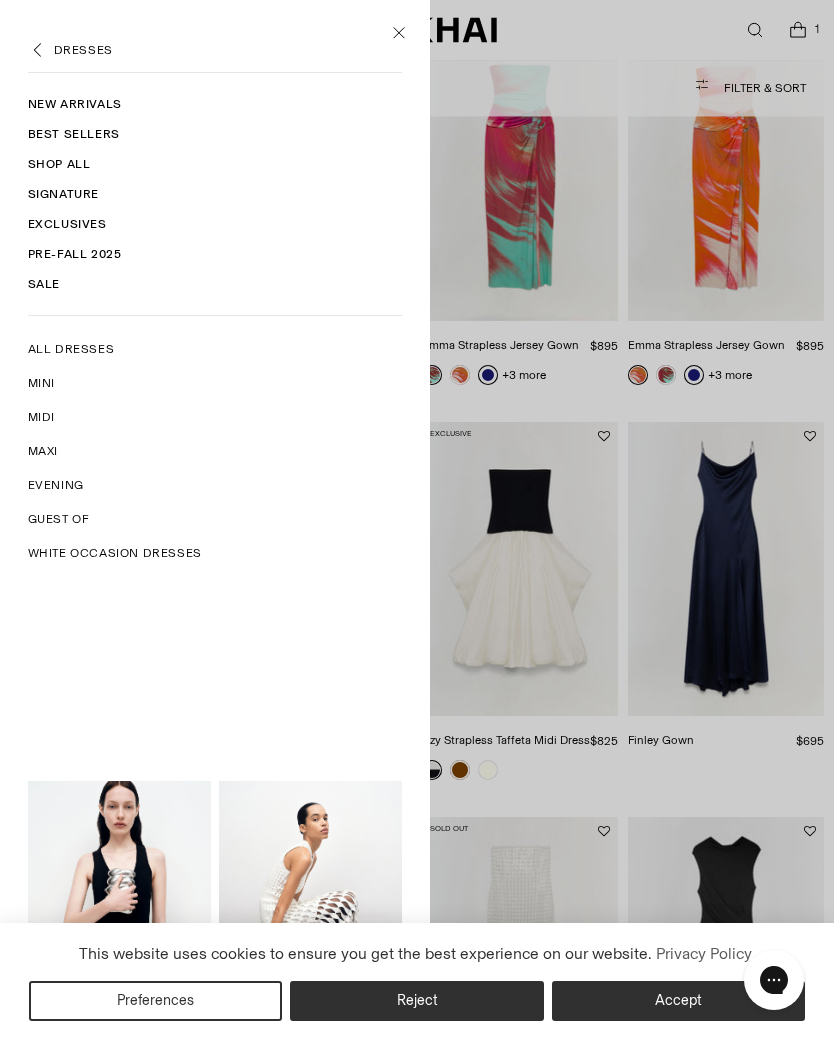 click on "Guest Of" at bounding box center (215, 519) 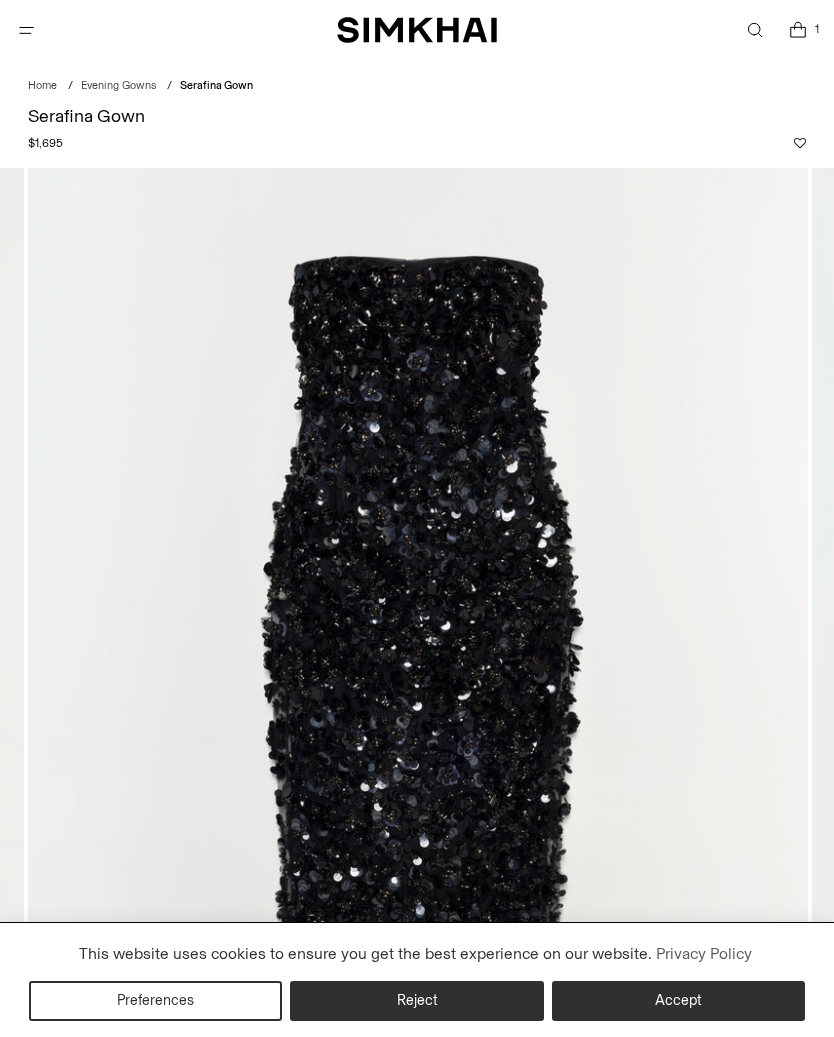 scroll, scrollTop: 0, scrollLeft: 0, axis: both 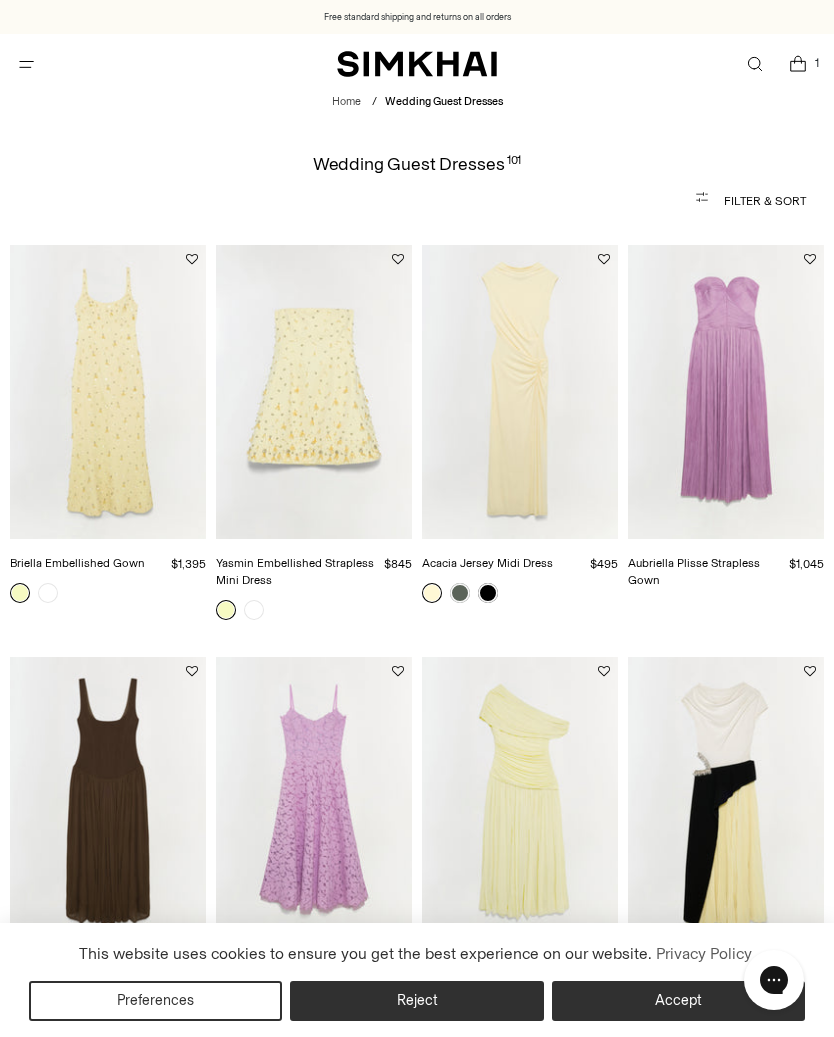 click at bounding box center [520, 392] 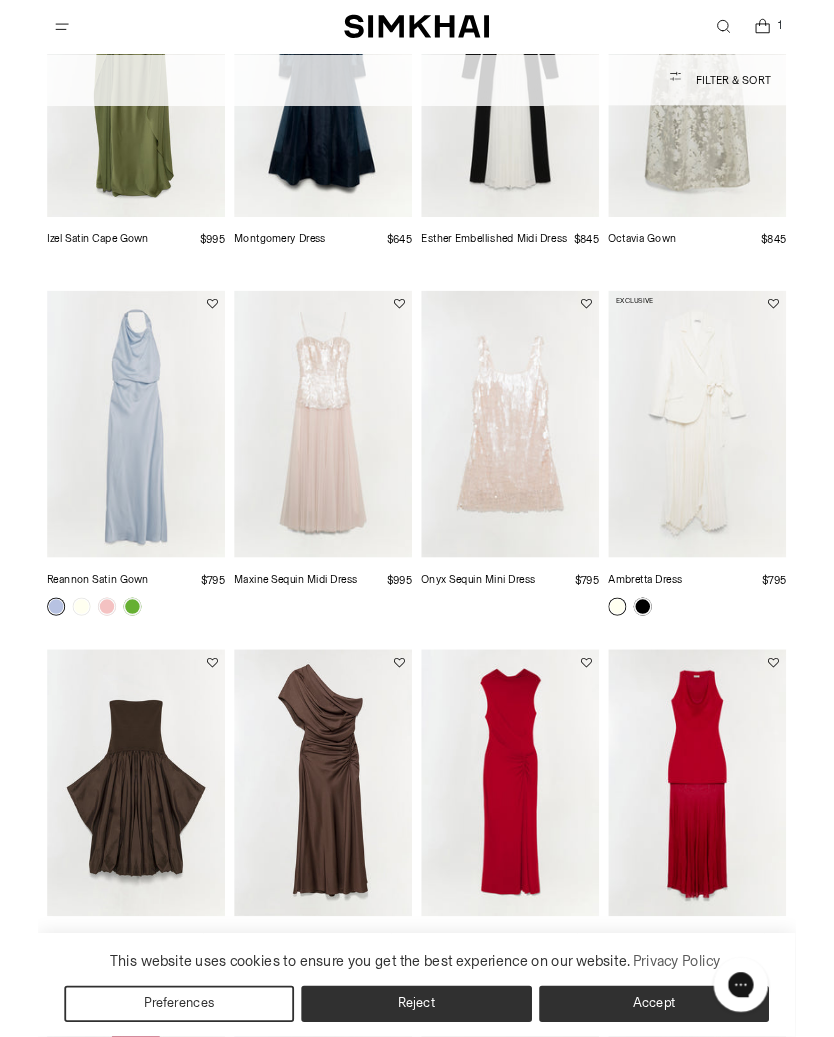 scroll, scrollTop: 1914, scrollLeft: 0, axis: vertical 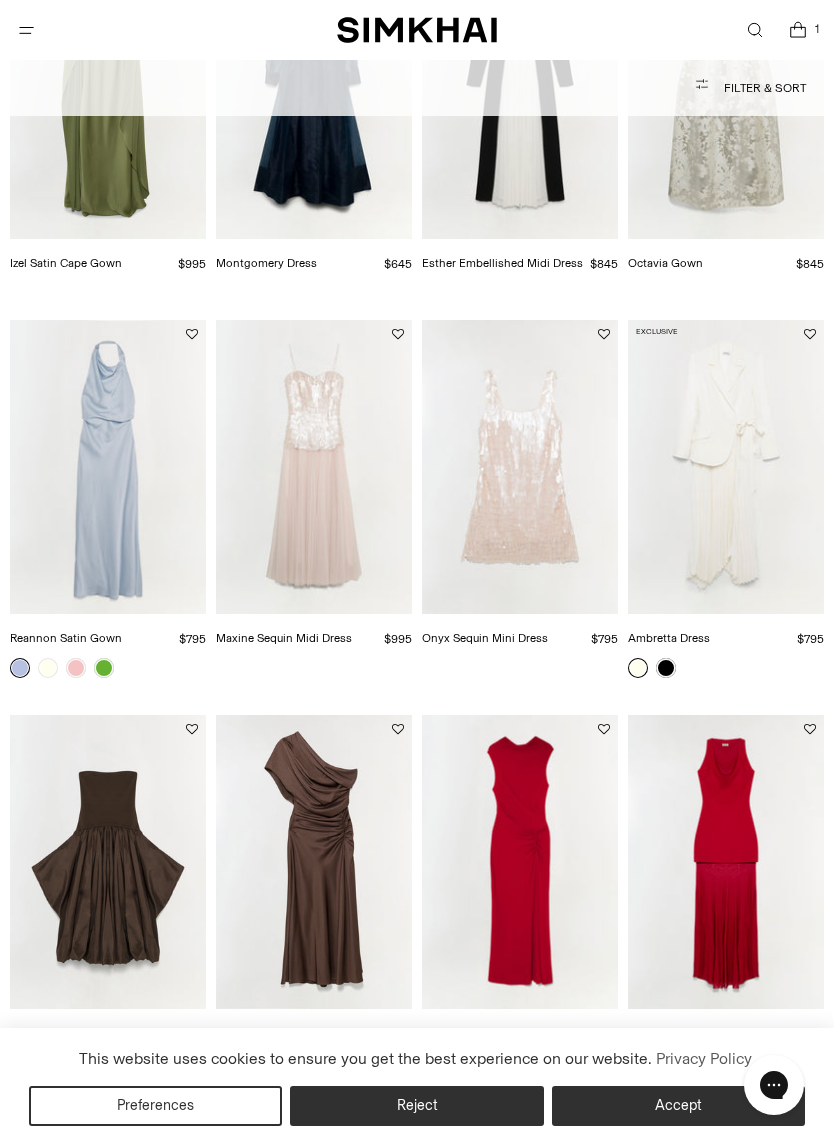 click at bounding box center (314, 467) 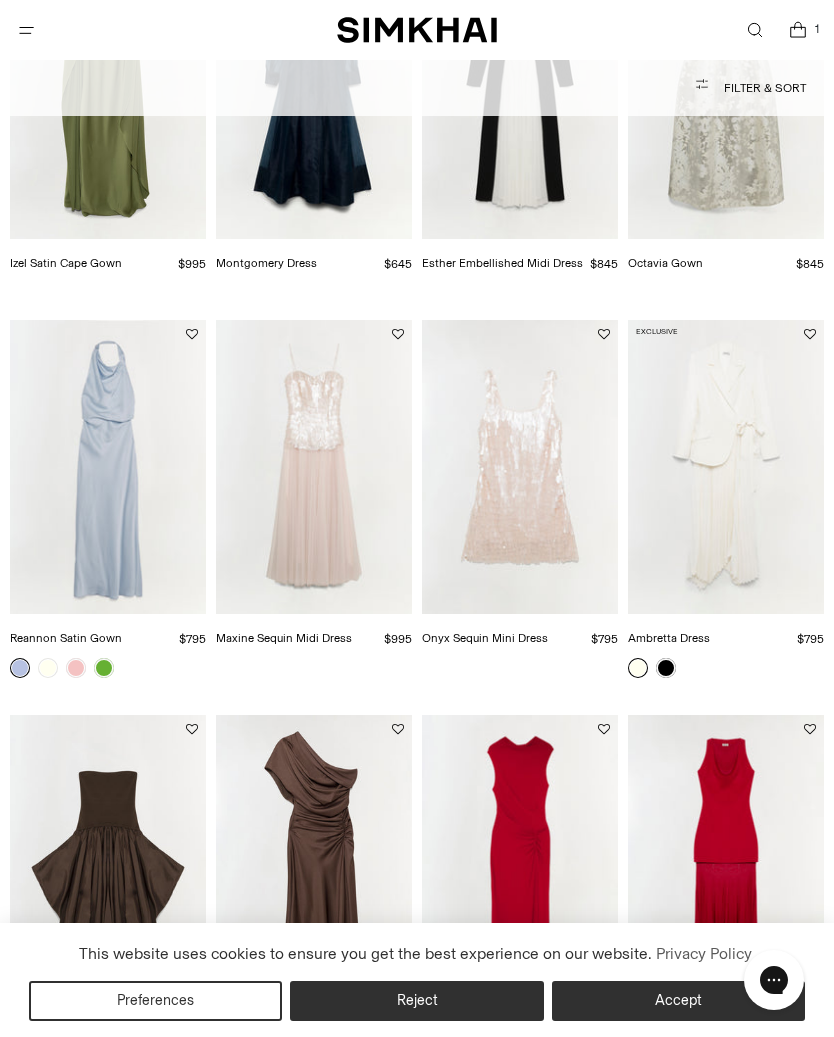 click at bounding box center (520, 467) 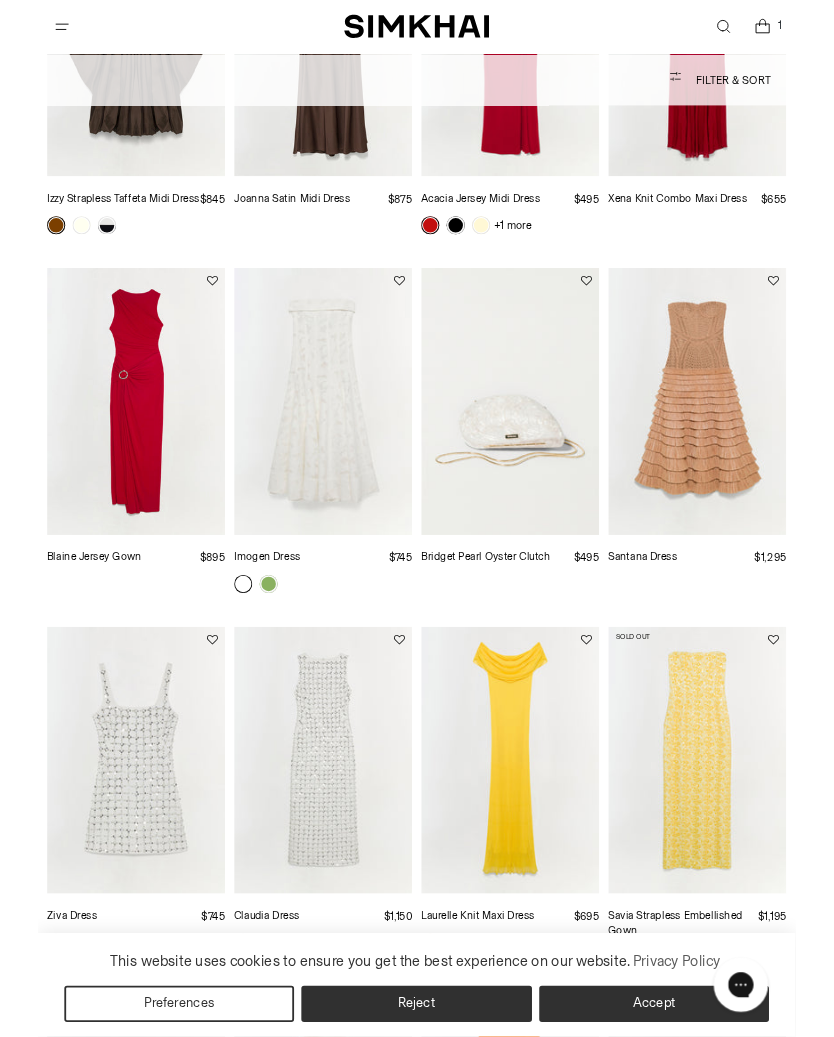 scroll, scrollTop: 2729, scrollLeft: 0, axis: vertical 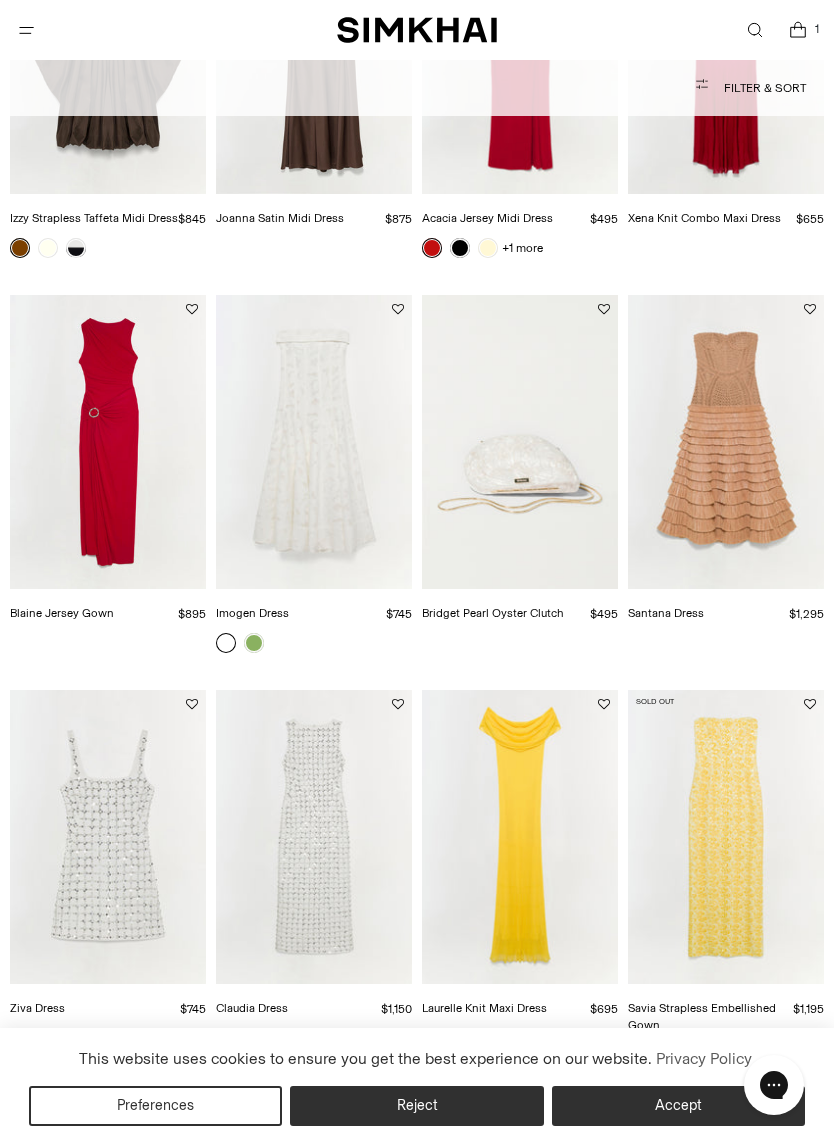 click at bounding box center (520, 837) 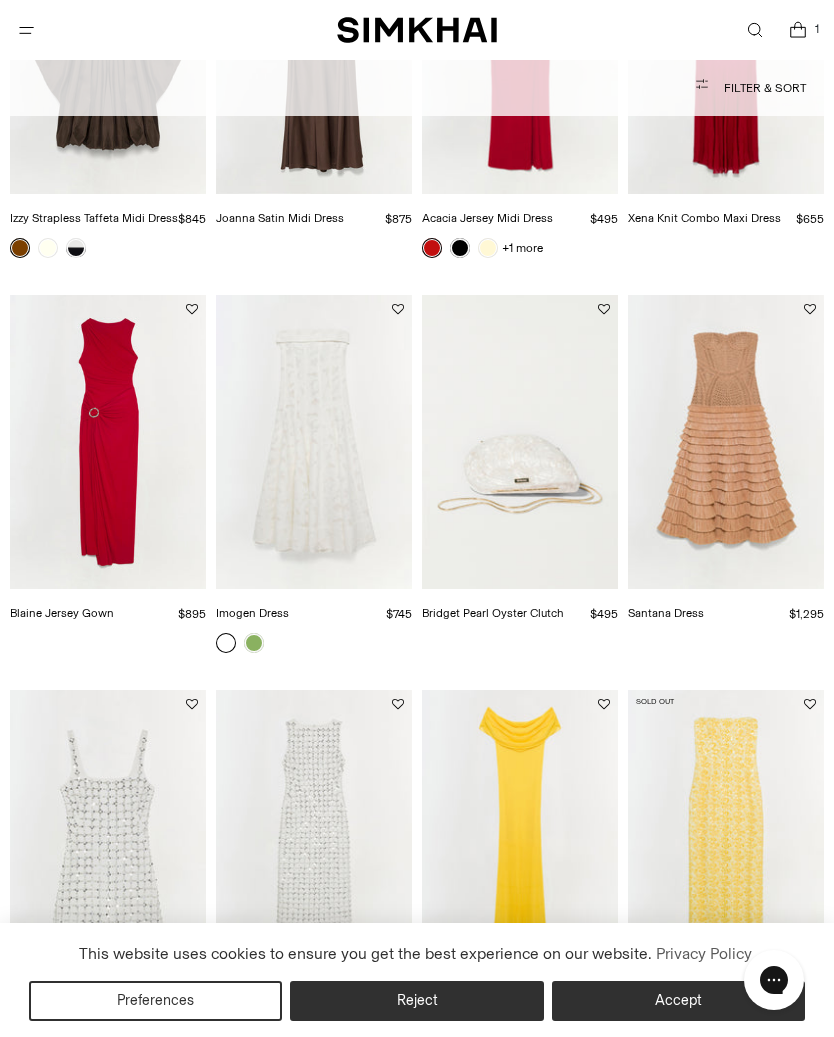 click at bounding box center (108, 442) 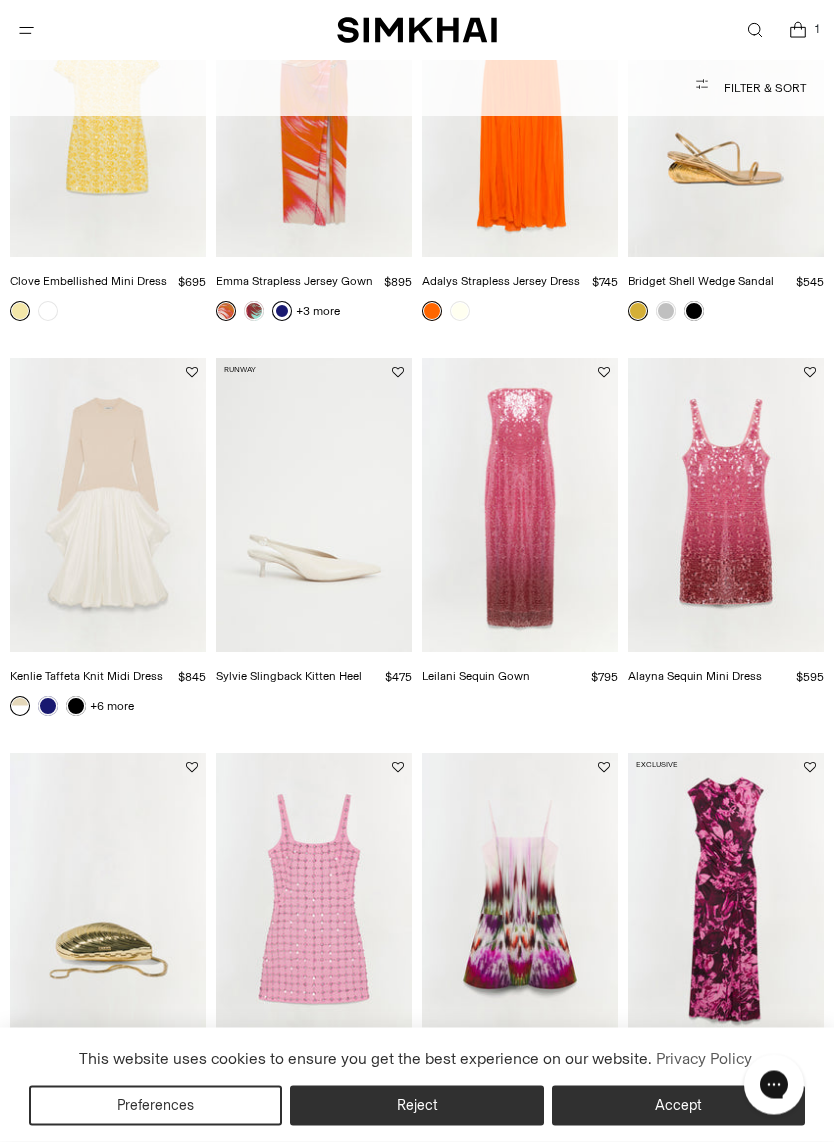scroll, scrollTop: 3868, scrollLeft: 0, axis: vertical 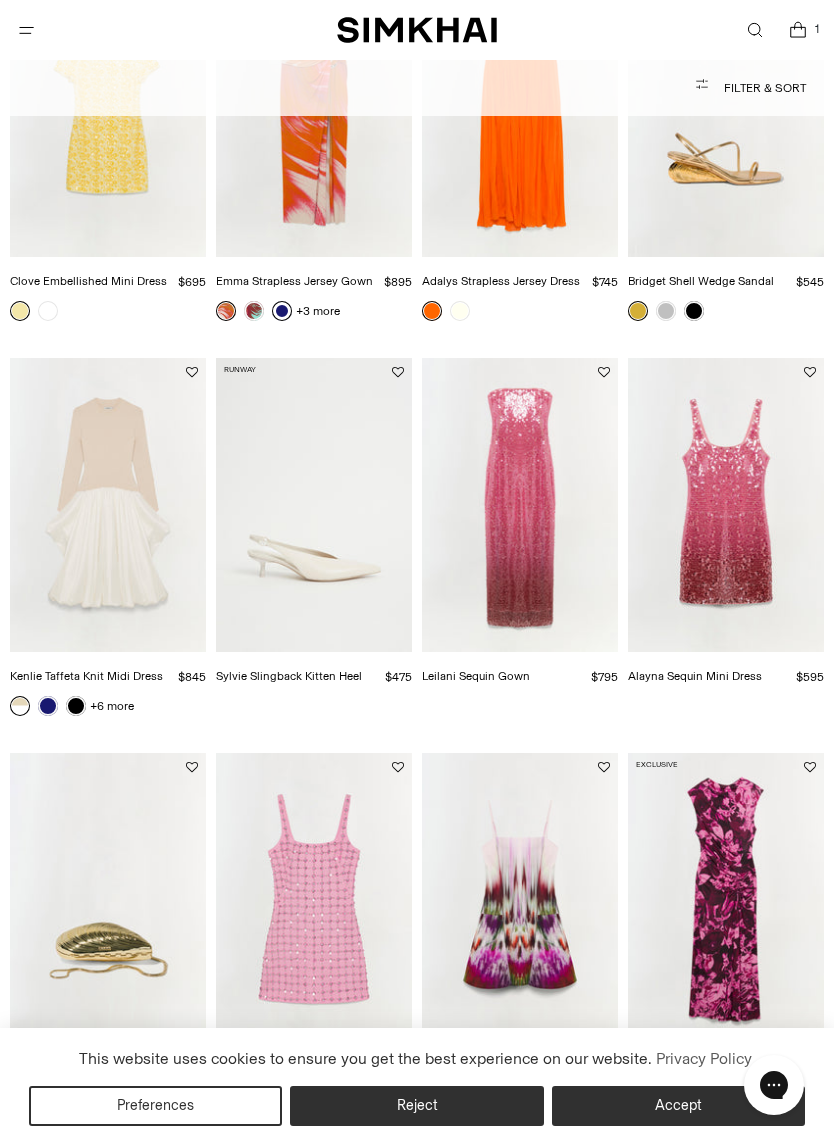 click at bounding box center (726, 505) 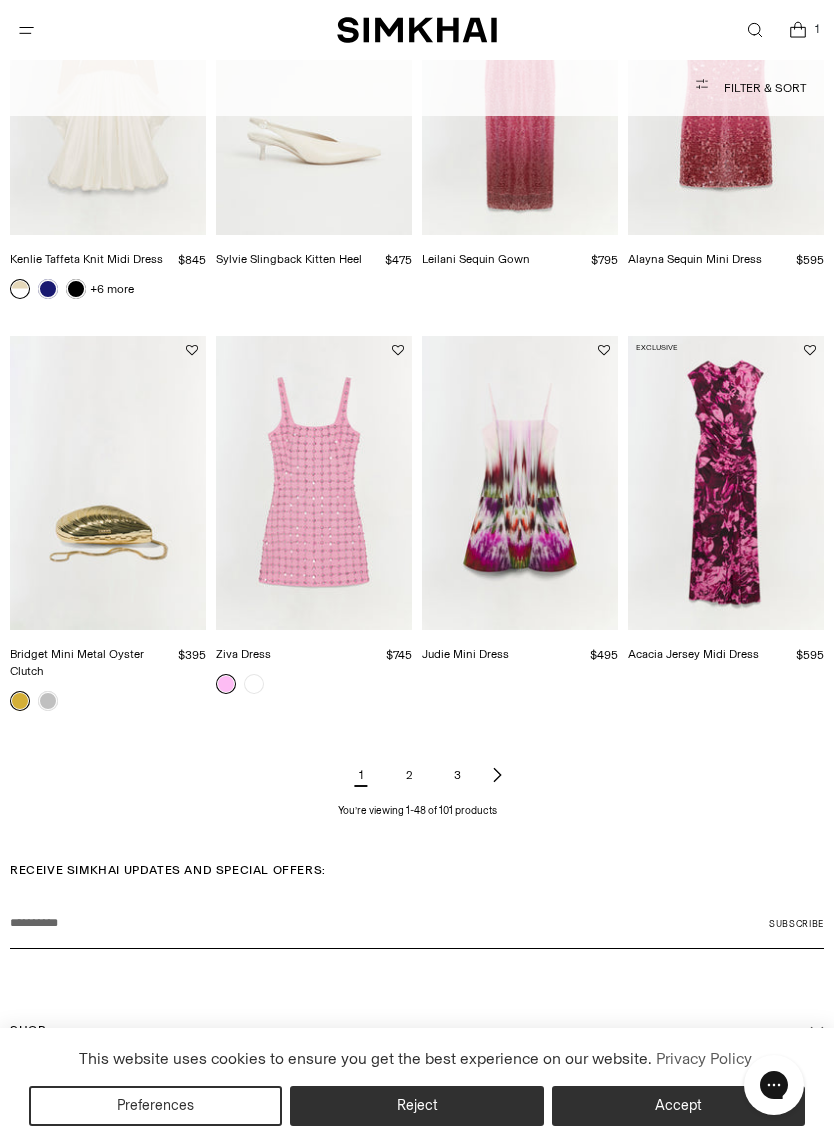 scroll, scrollTop: 4354, scrollLeft: 0, axis: vertical 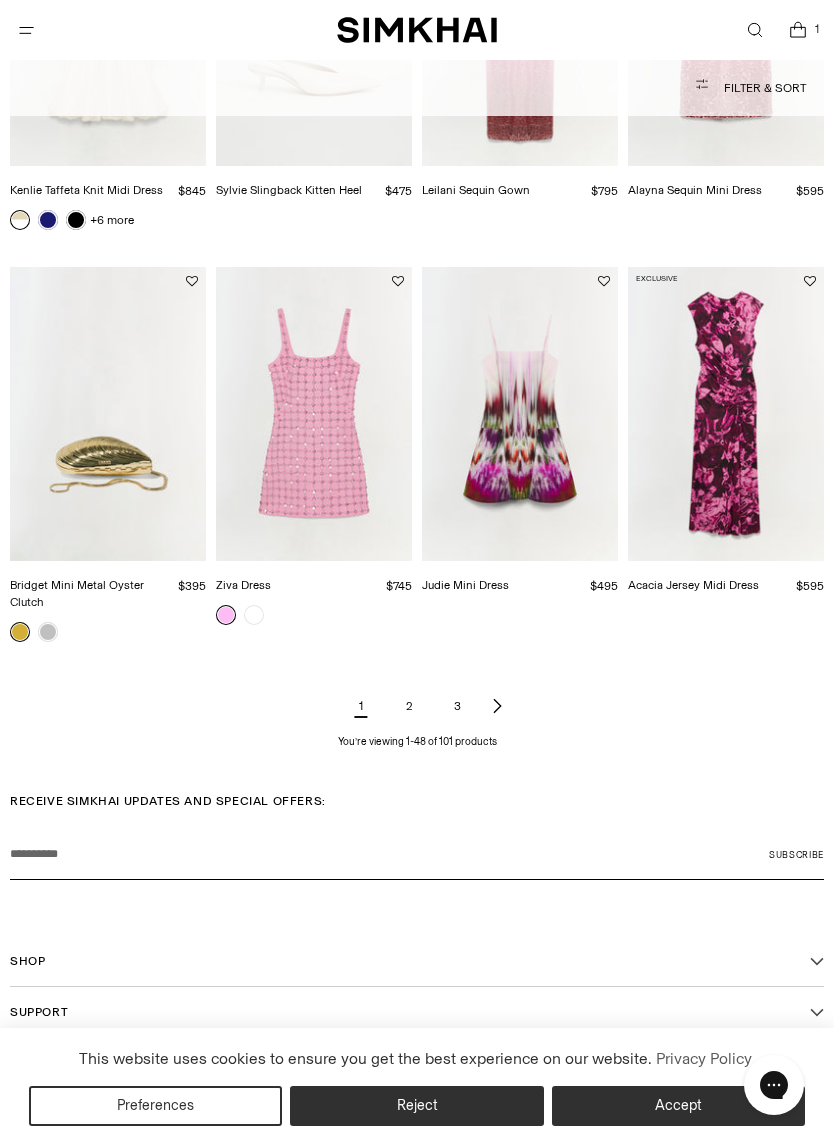 click at bounding box center [497, 706] 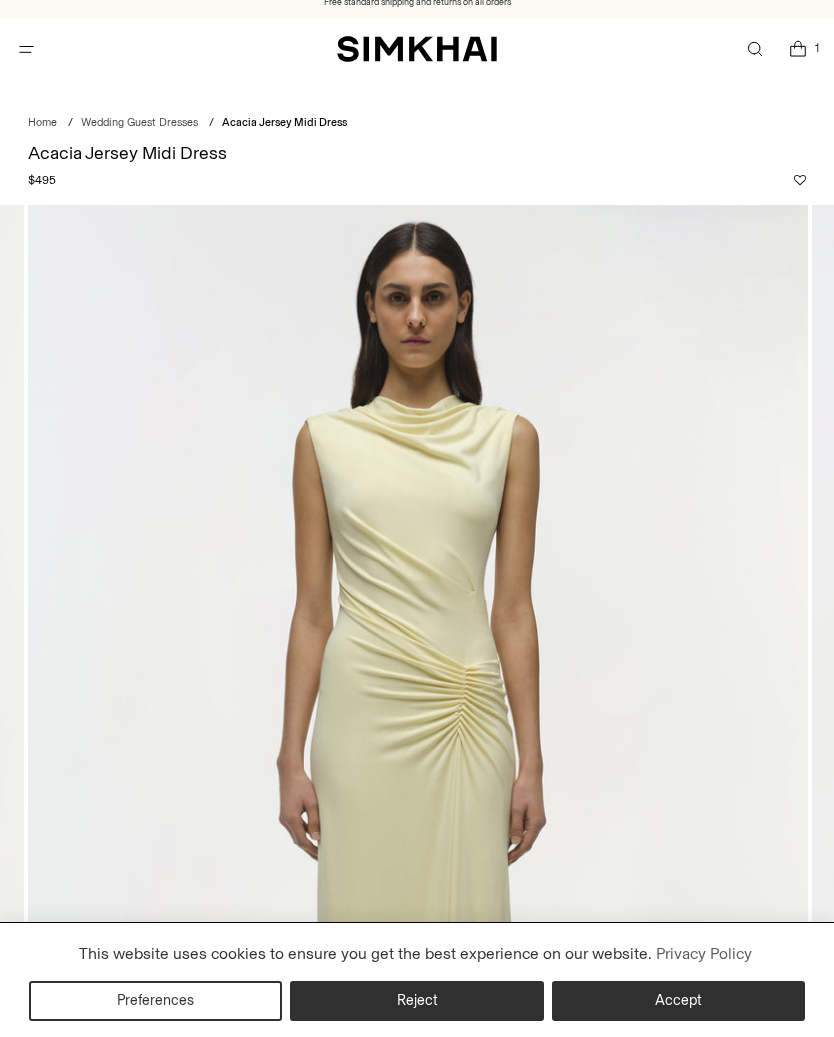 scroll, scrollTop: 0, scrollLeft: 0, axis: both 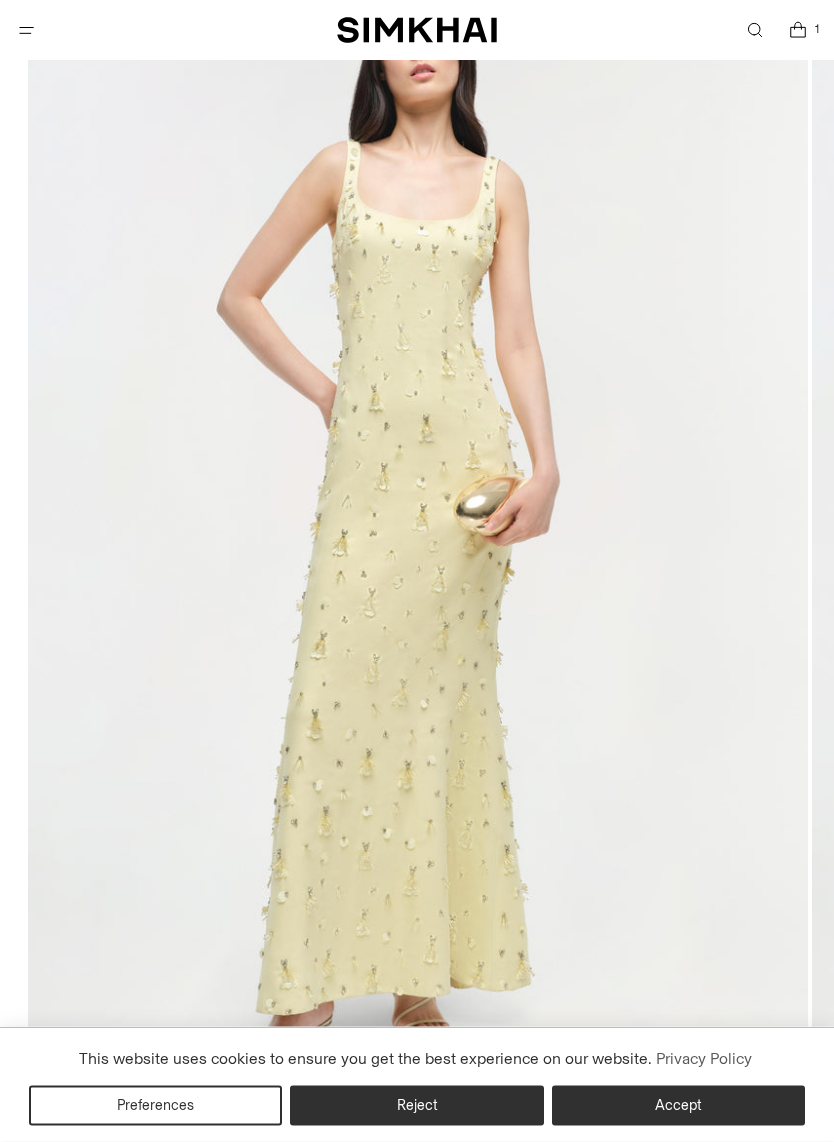 click at bounding box center [418, 545] 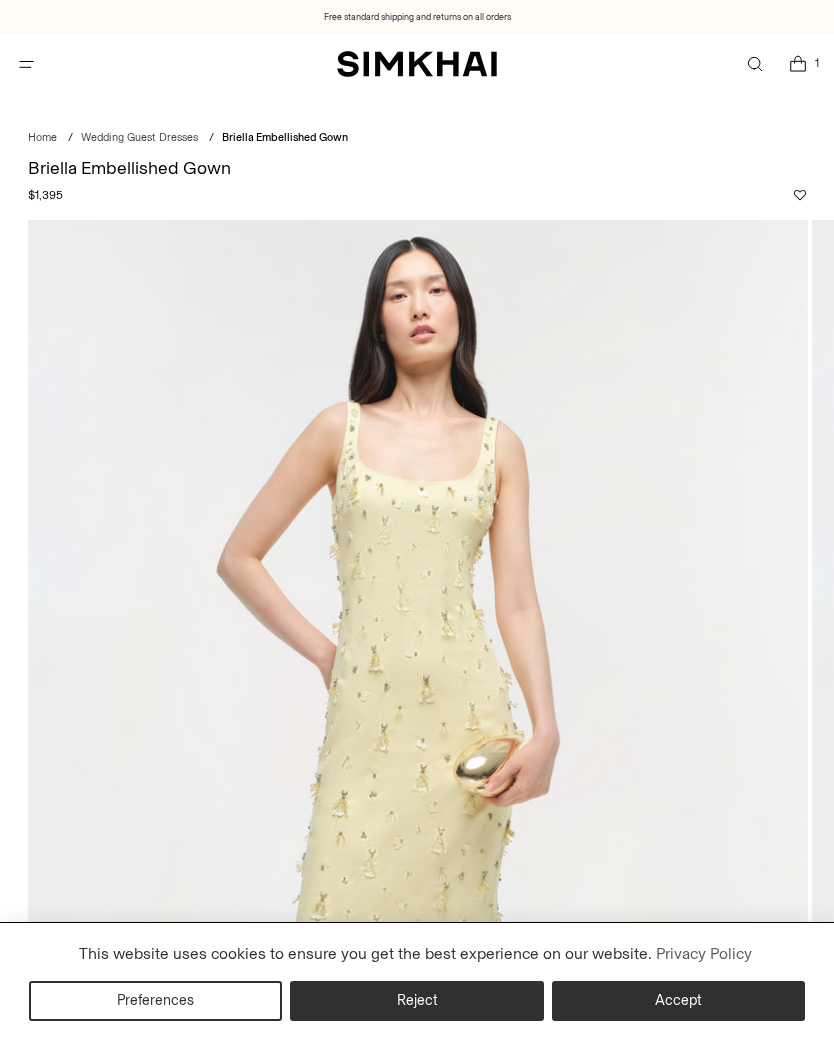 scroll, scrollTop: 314, scrollLeft: 0, axis: vertical 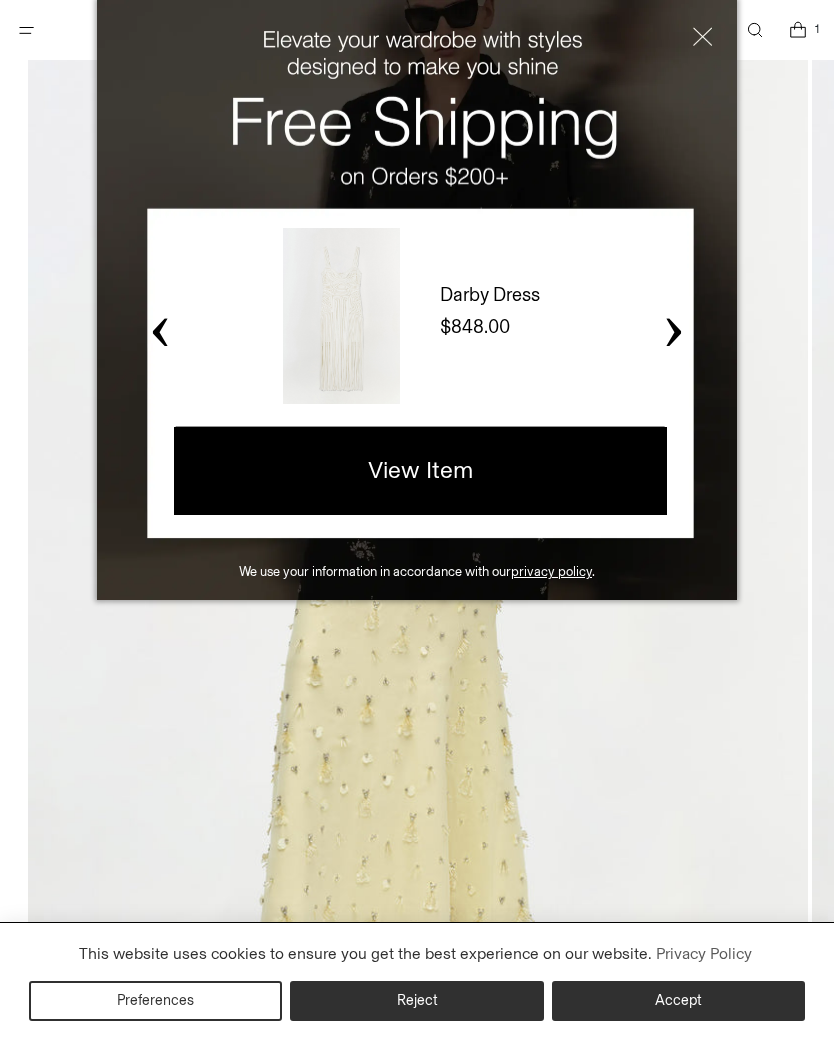 click at bounding box center [689, 45] 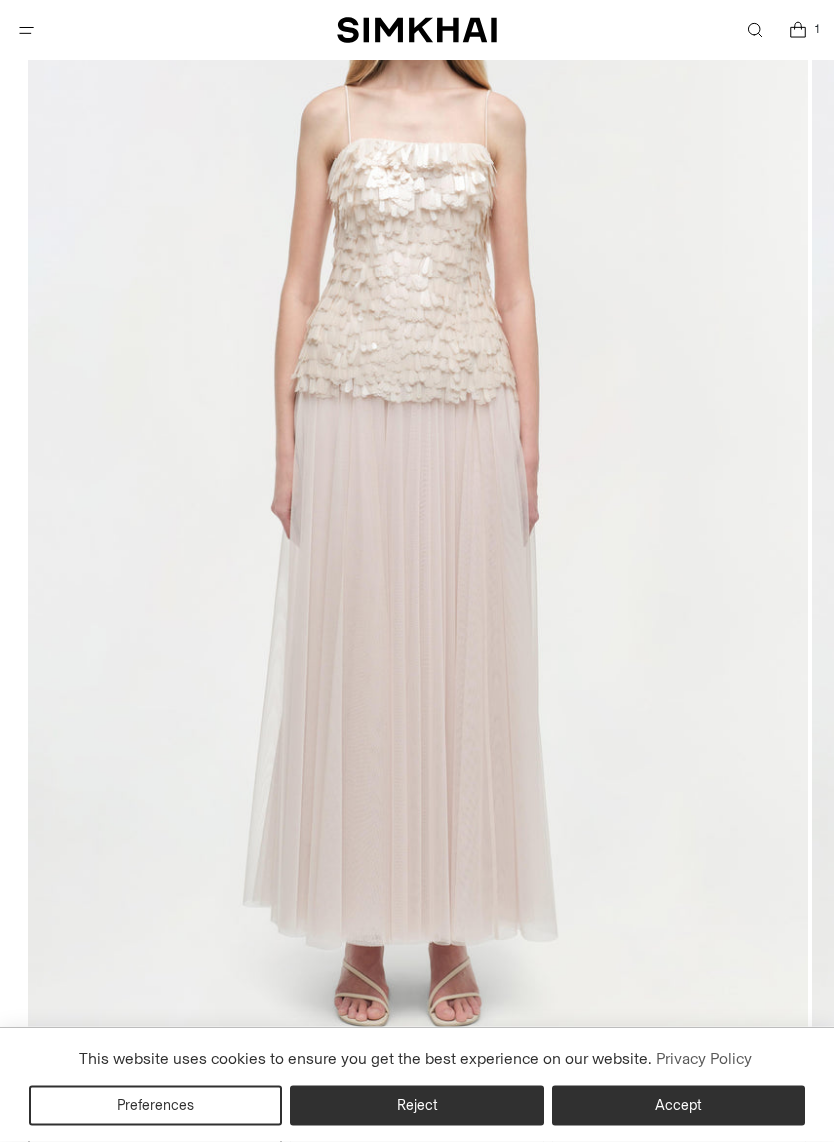 scroll, scrollTop: 374, scrollLeft: 0, axis: vertical 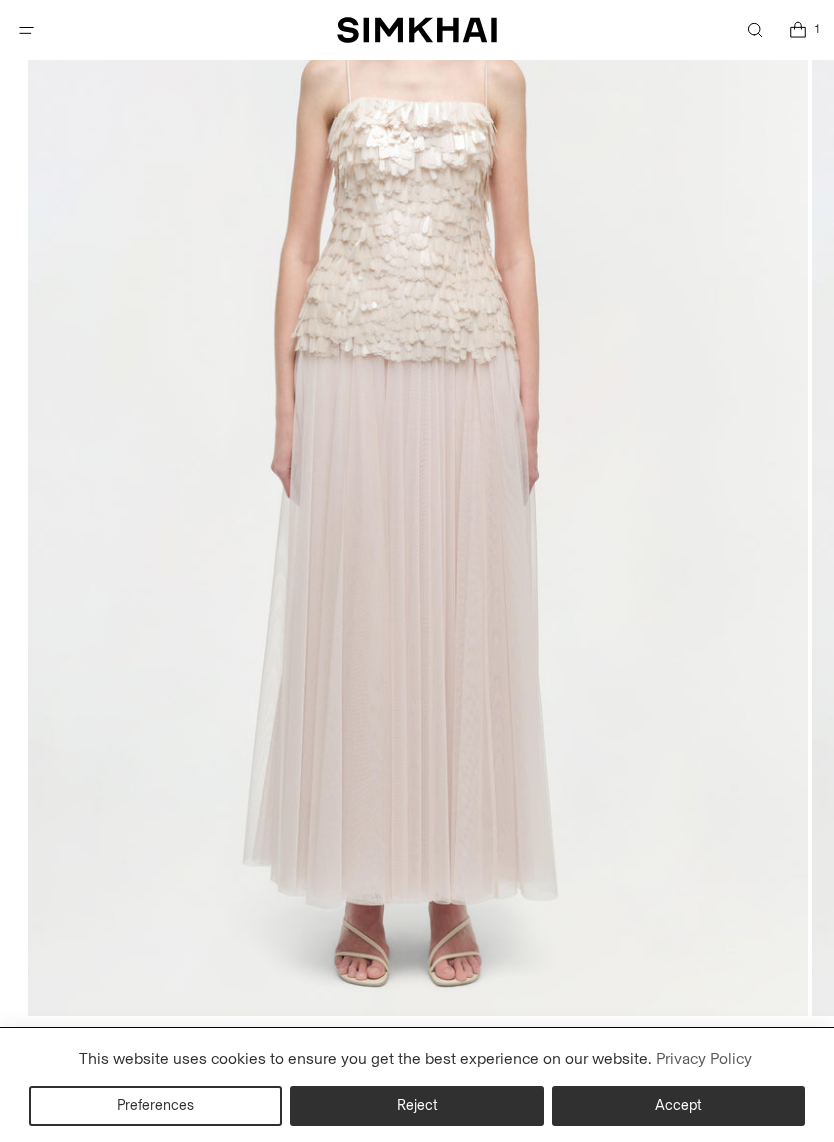 click at bounding box center (418, 431) 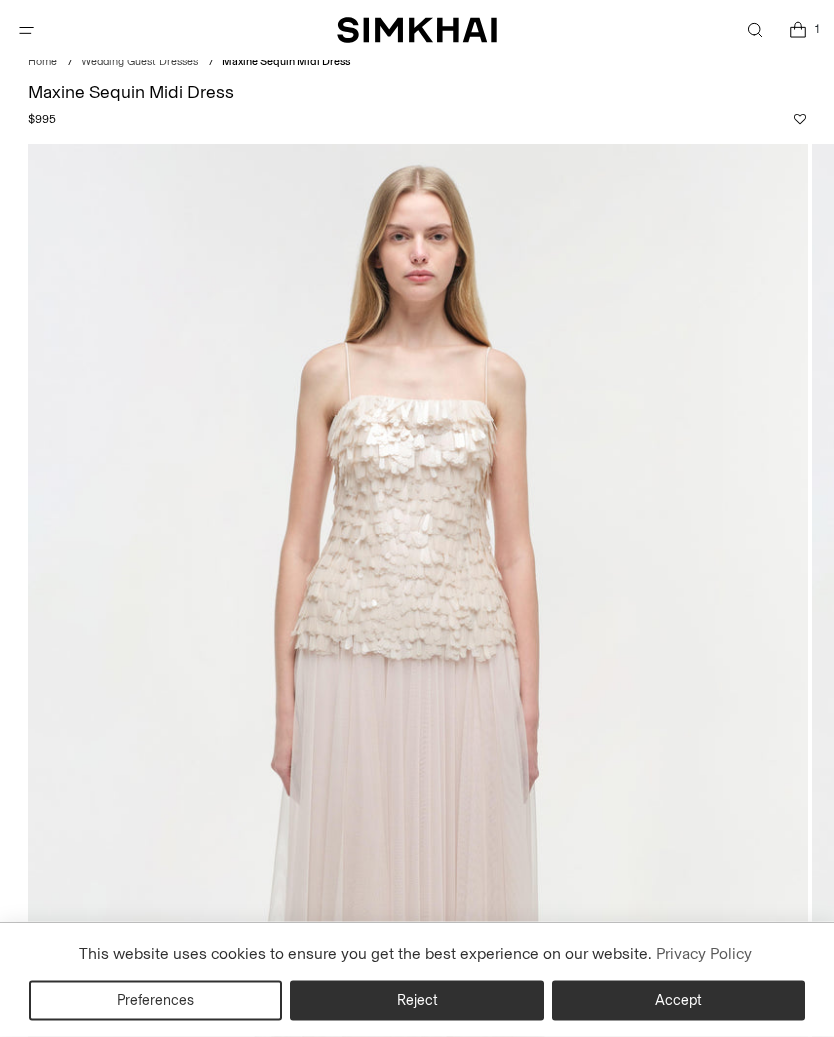 scroll, scrollTop: 0, scrollLeft: 0, axis: both 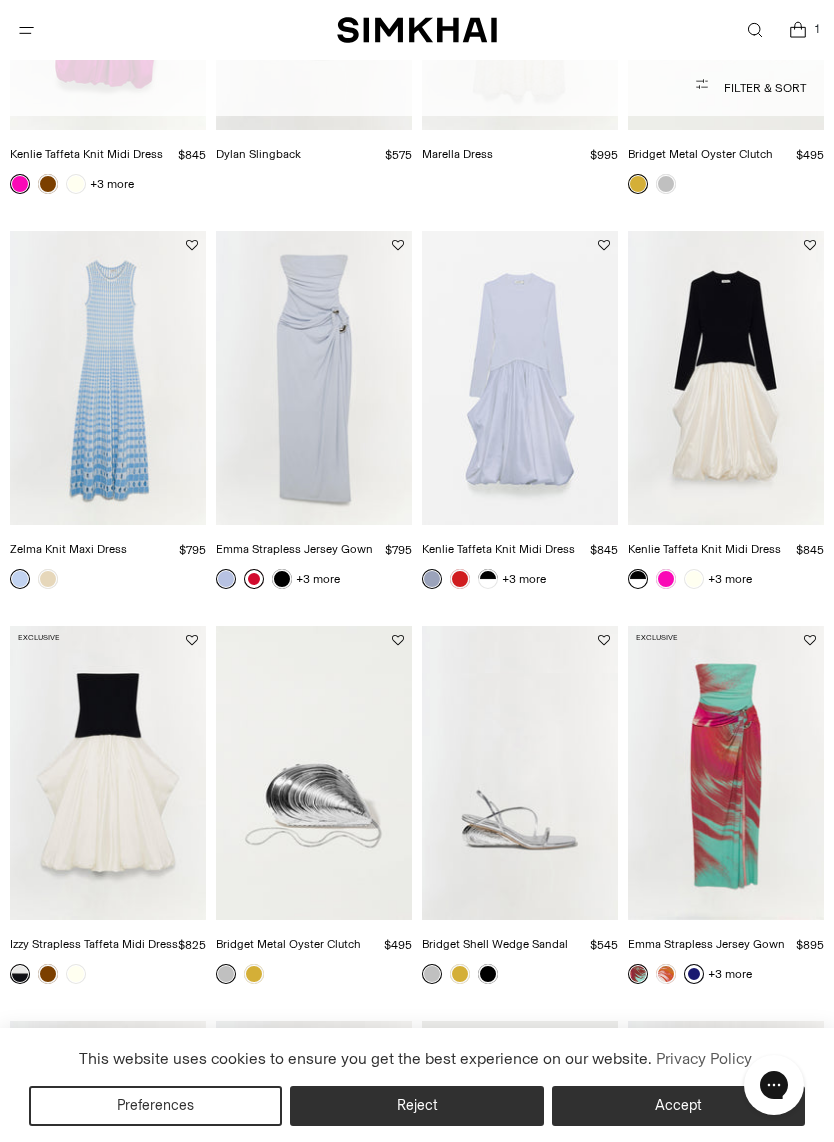 click at bounding box center [108, 378] 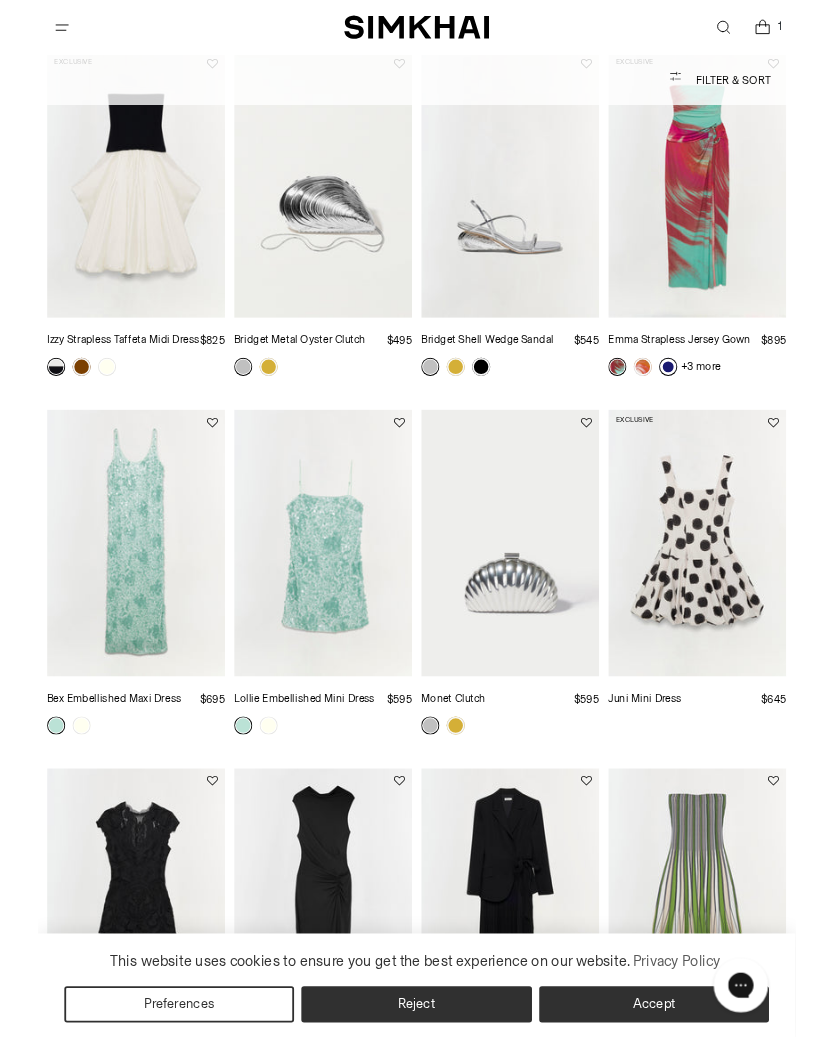 scroll, scrollTop: 1007, scrollLeft: 0, axis: vertical 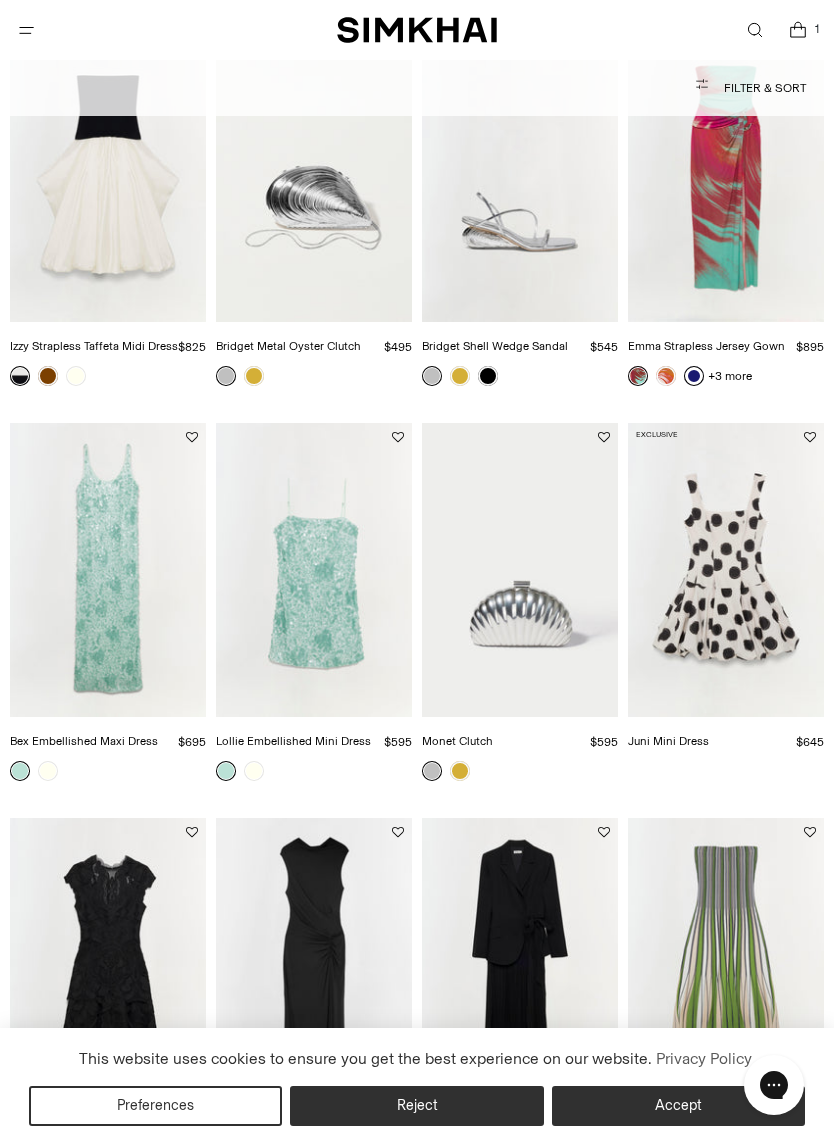 click at bounding box center [726, 570] 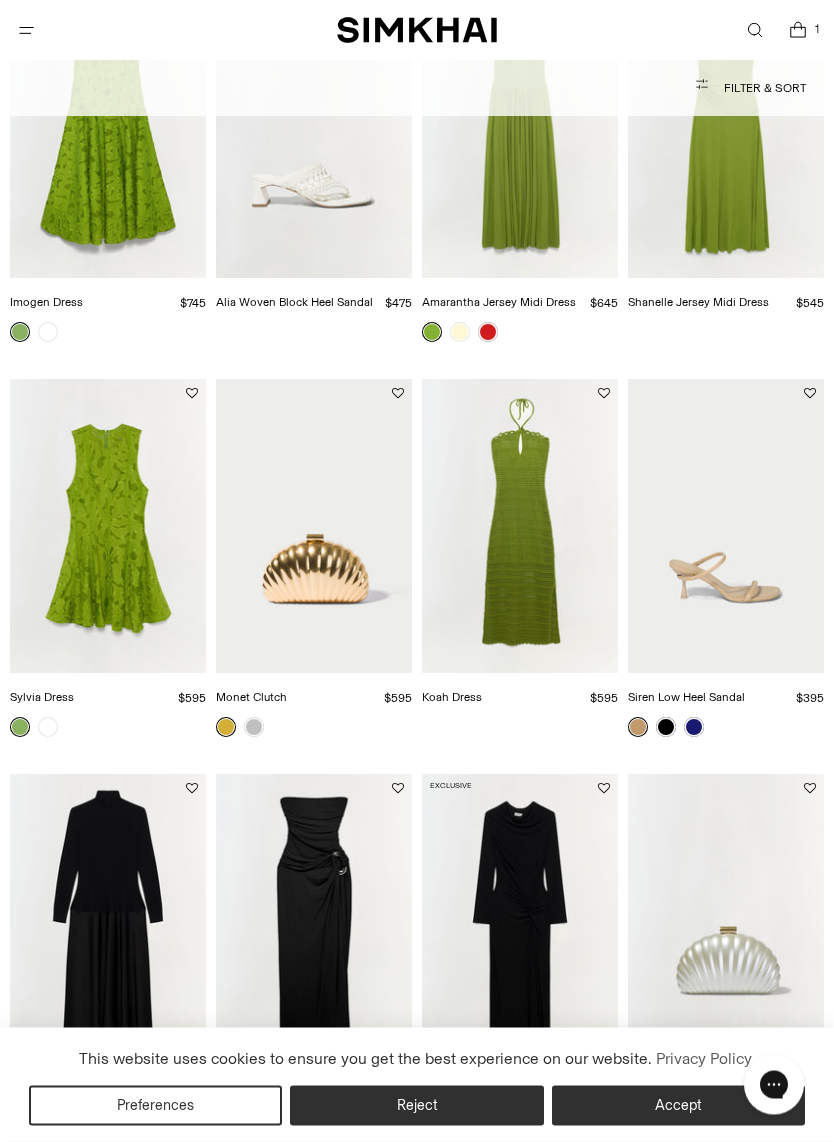 scroll, scrollTop: 2236, scrollLeft: 0, axis: vertical 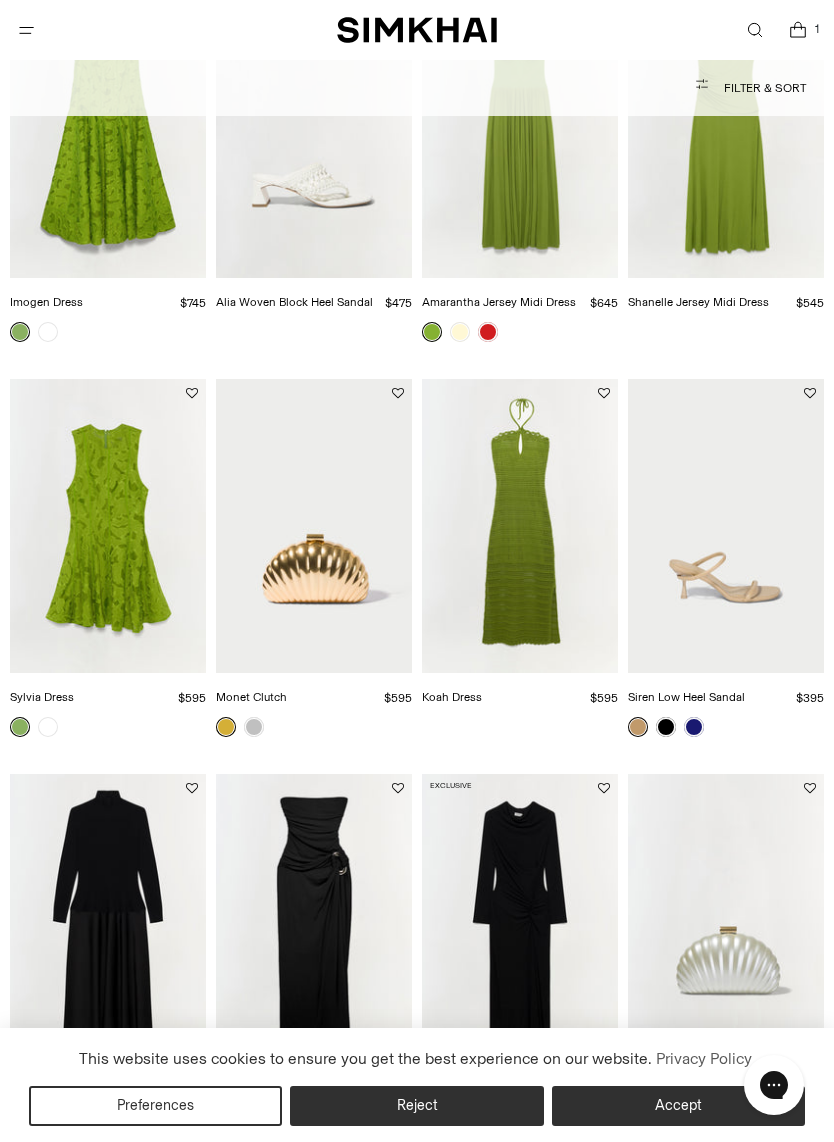 click at bounding box center [726, 526] 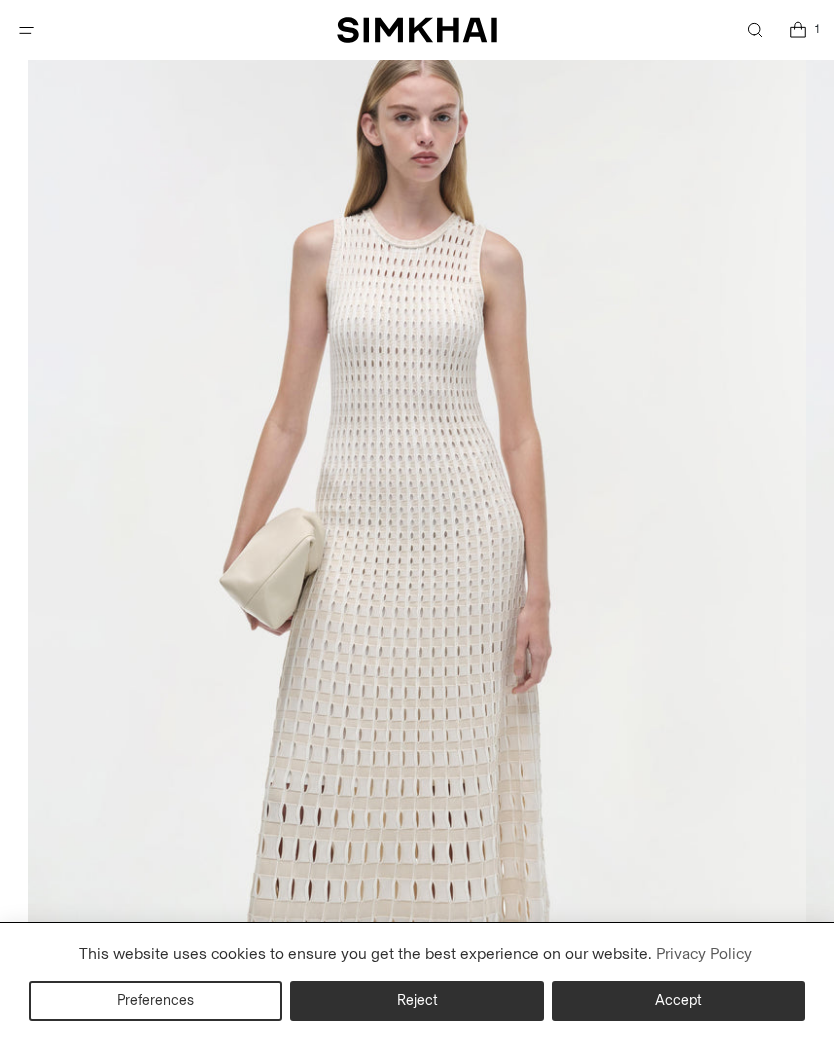 scroll, scrollTop: 195, scrollLeft: 0, axis: vertical 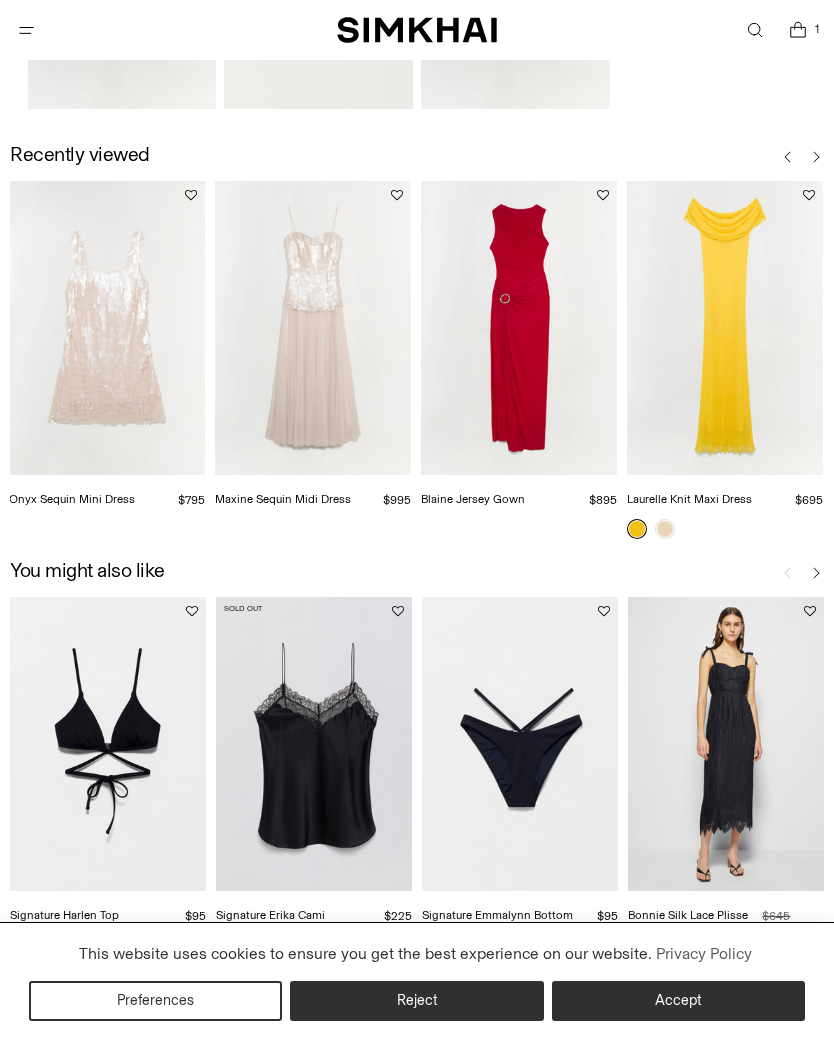 click at bounding box center (726, 744) 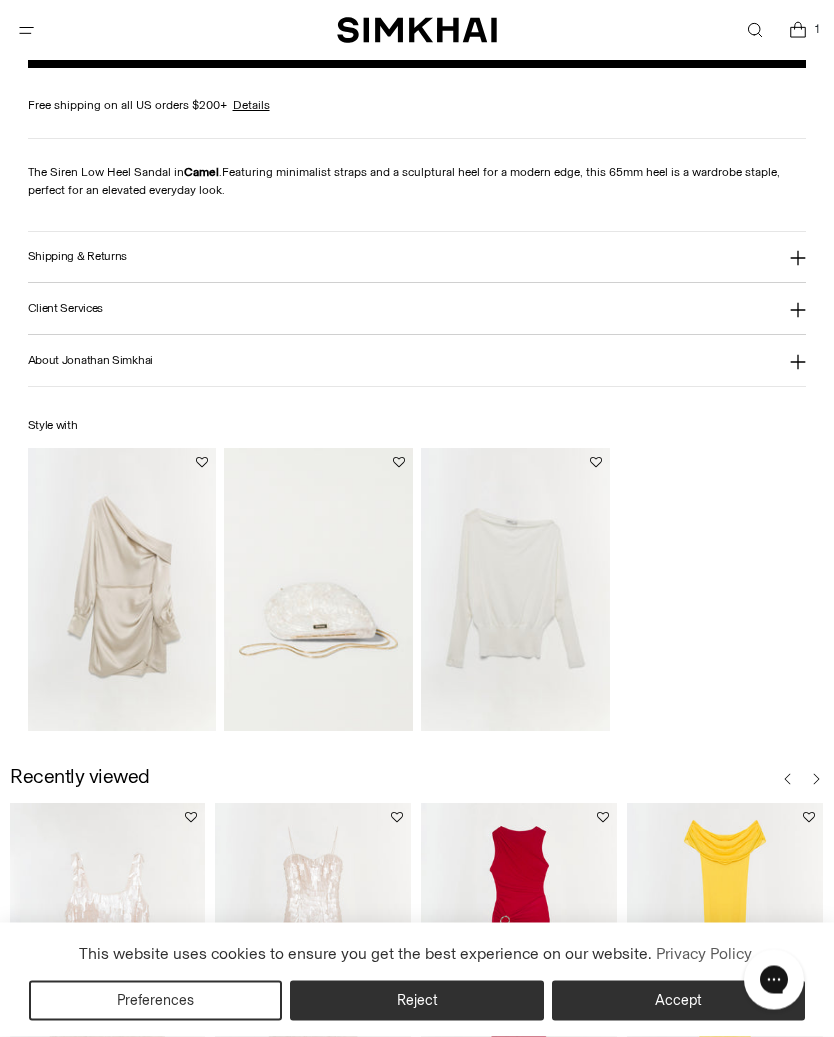 scroll, scrollTop: 1680, scrollLeft: 0, axis: vertical 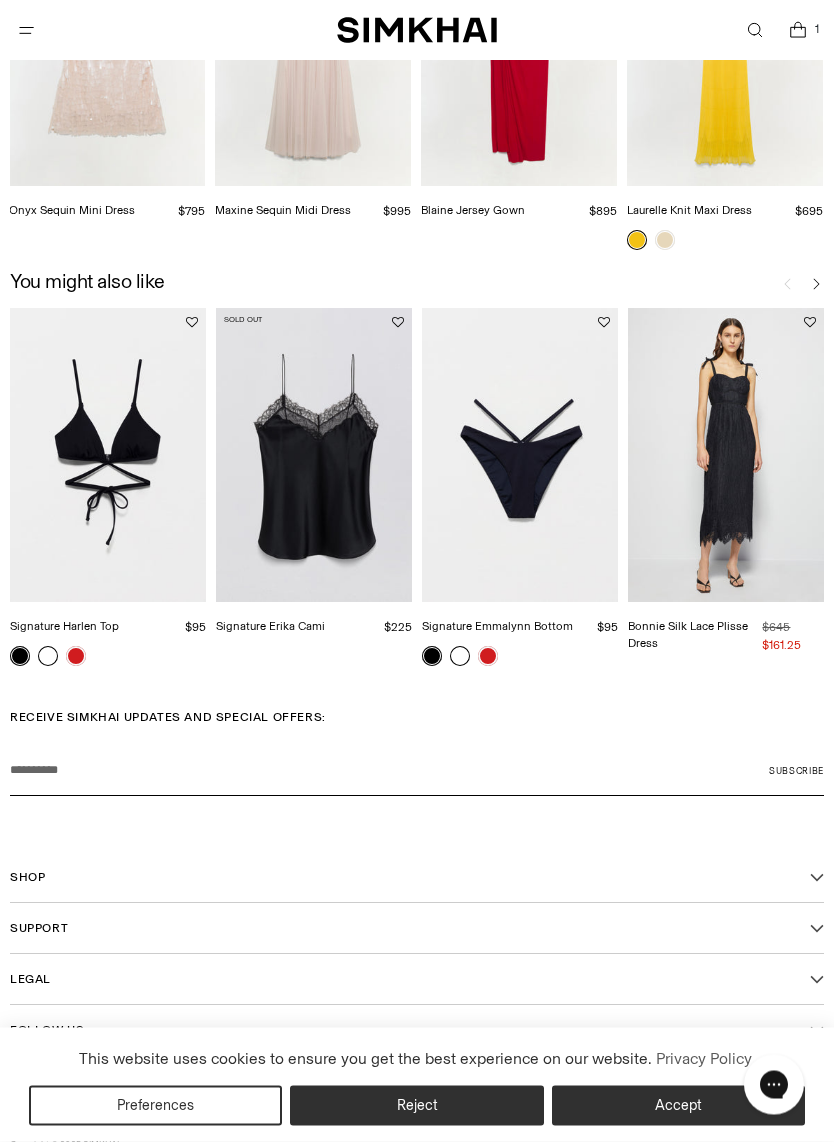 click on "Your email" at bounding box center (417, 772) 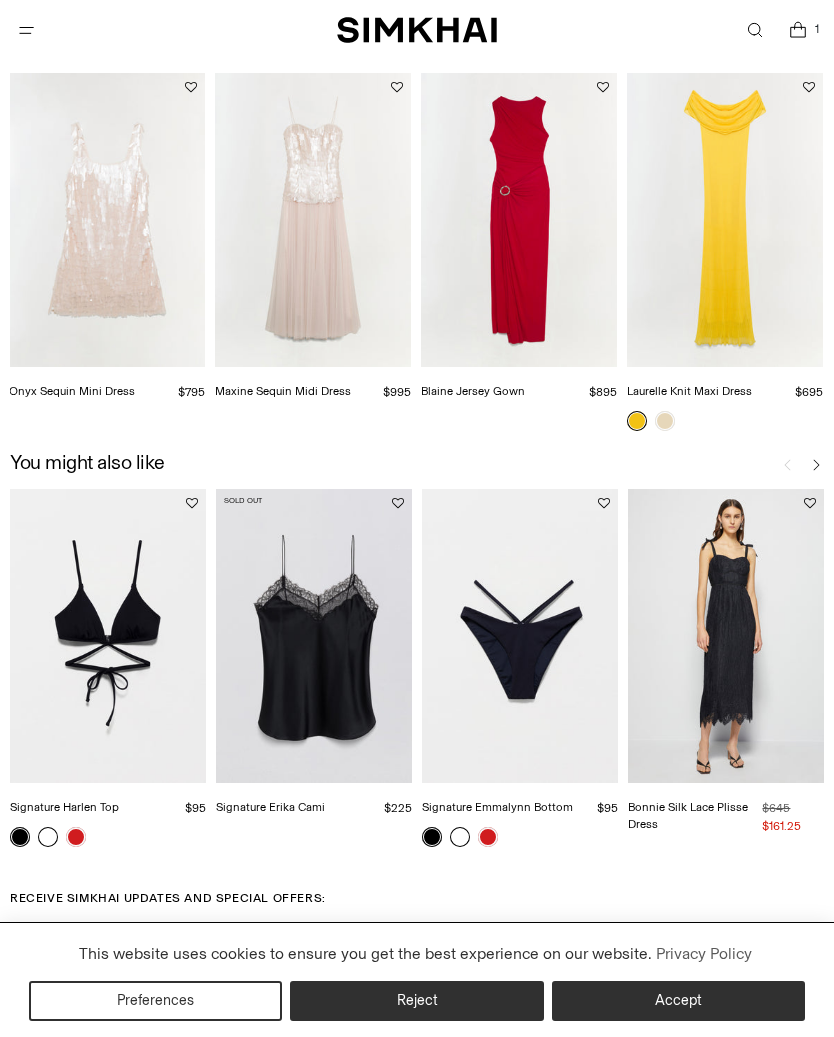 scroll, scrollTop: 2416, scrollLeft: 0, axis: vertical 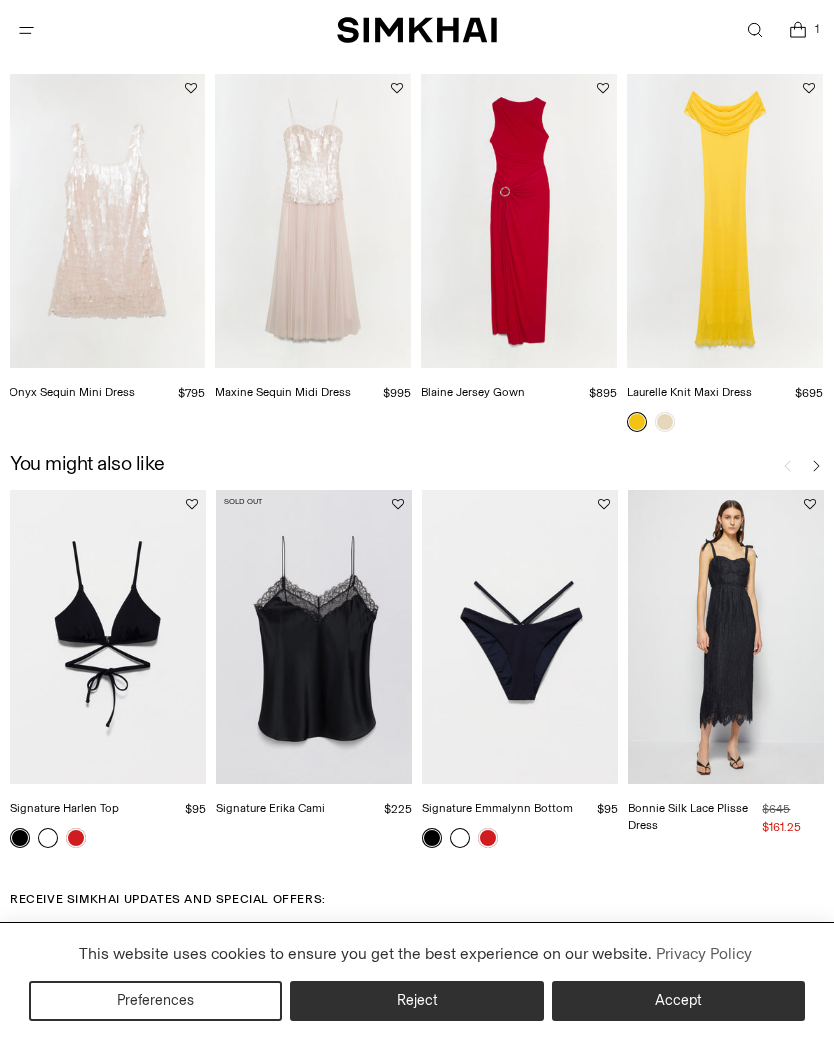 click at bounding box center (520, 637) 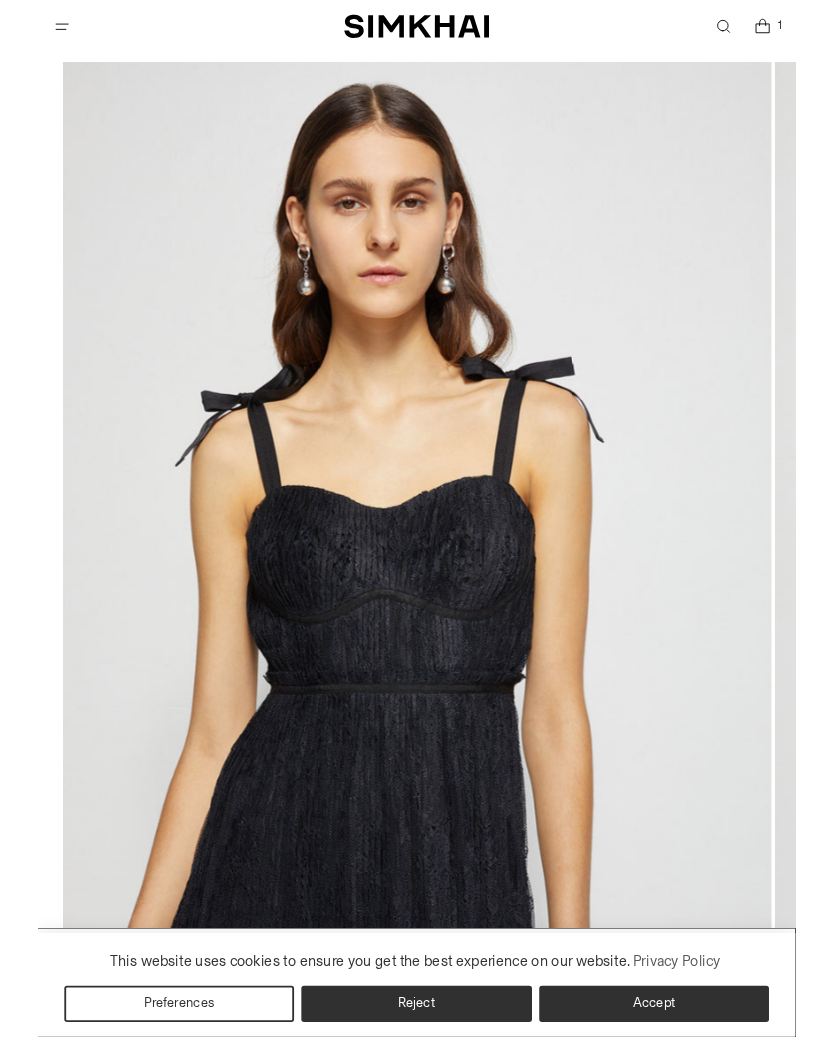 scroll, scrollTop: 152, scrollLeft: 0, axis: vertical 